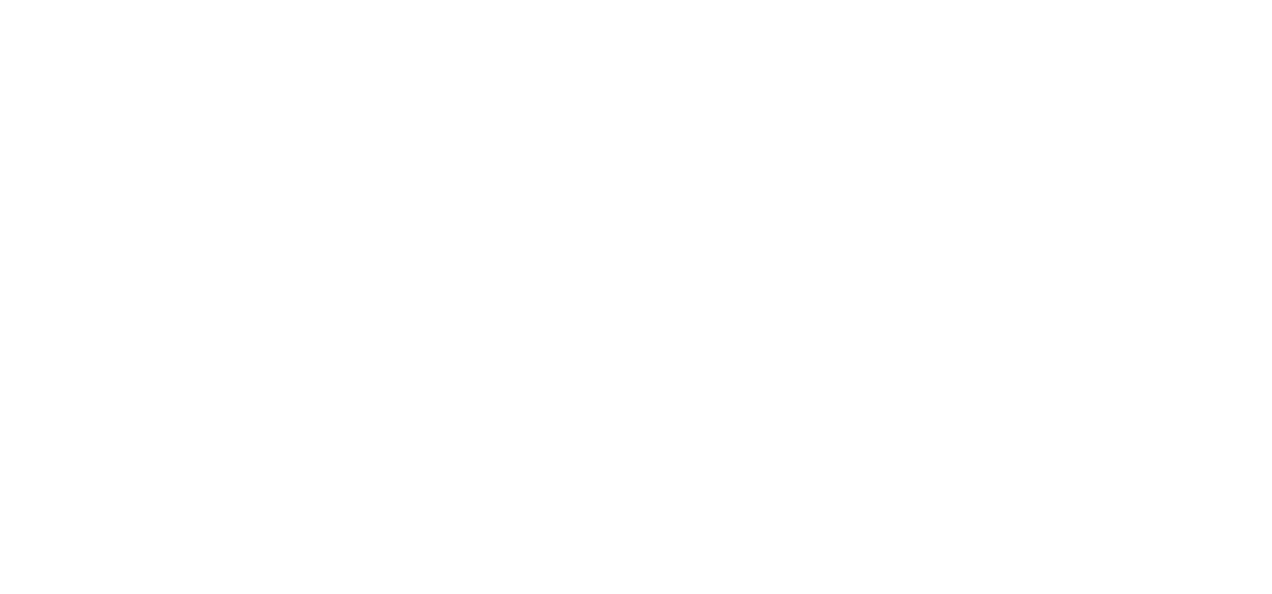 scroll, scrollTop: 0, scrollLeft: 0, axis: both 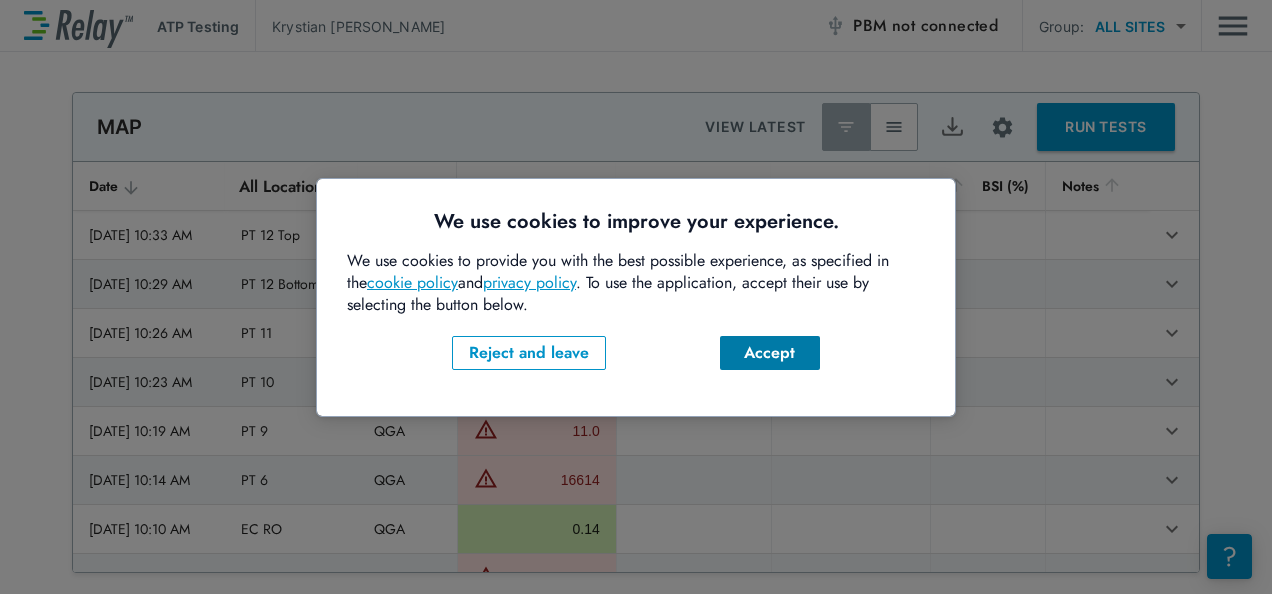 click on "Accept" at bounding box center [770, 353] 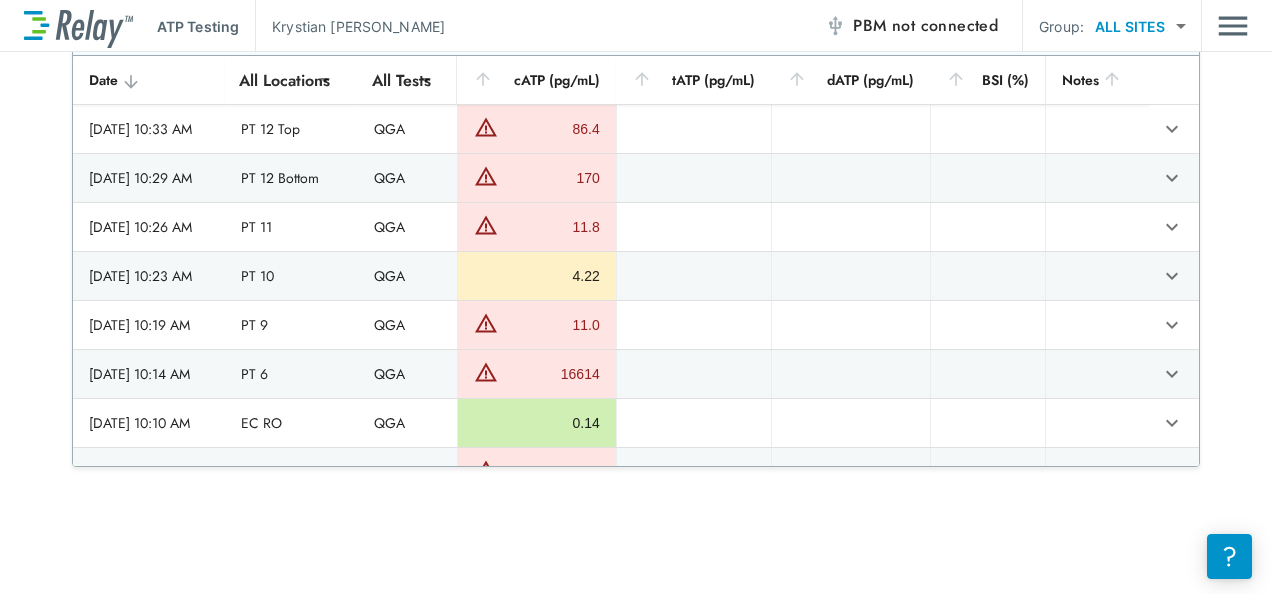 scroll, scrollTop: 0, scrollLeft: 0, axis: both 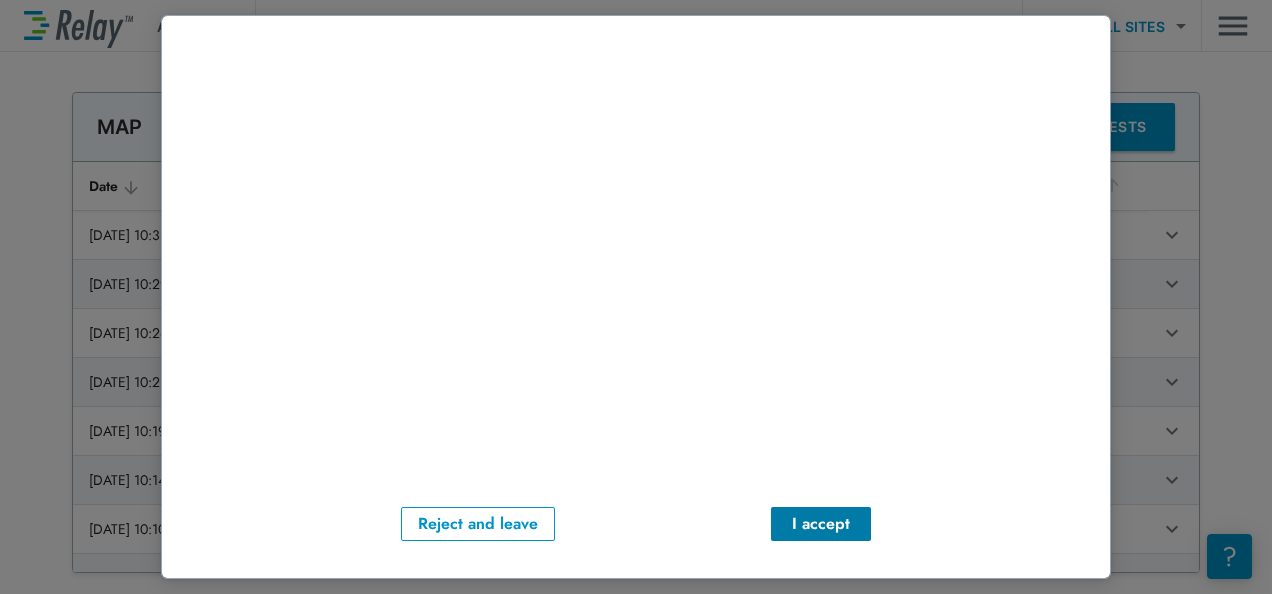 click on "I accept" at bounding box center (821, 524) 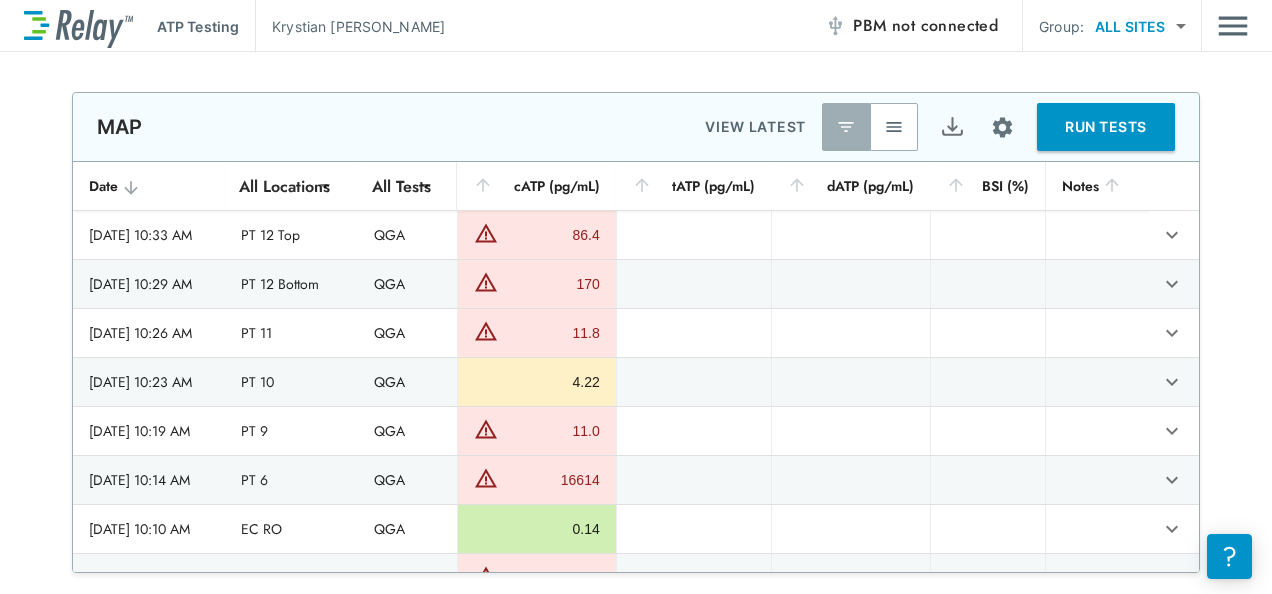 click on "not connected" at bounding box center (945, 25) 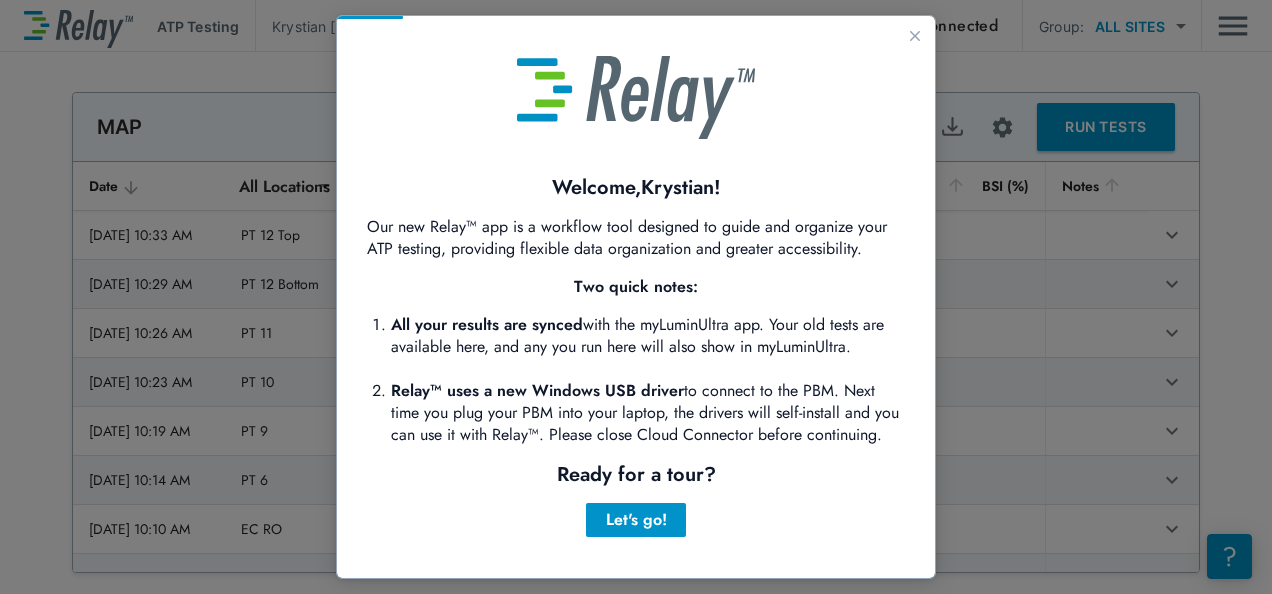 scroll, scrollTop: 0, scrollLeft: 0, axis: both 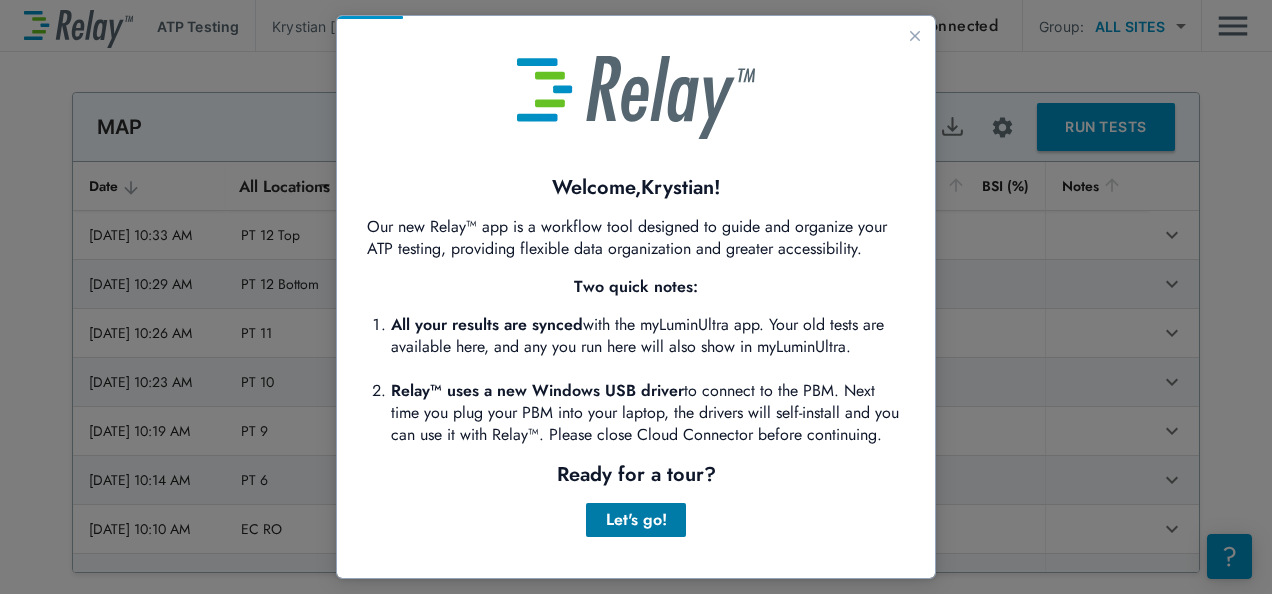 click on "Let's go!" at bounding box center [636, 520] 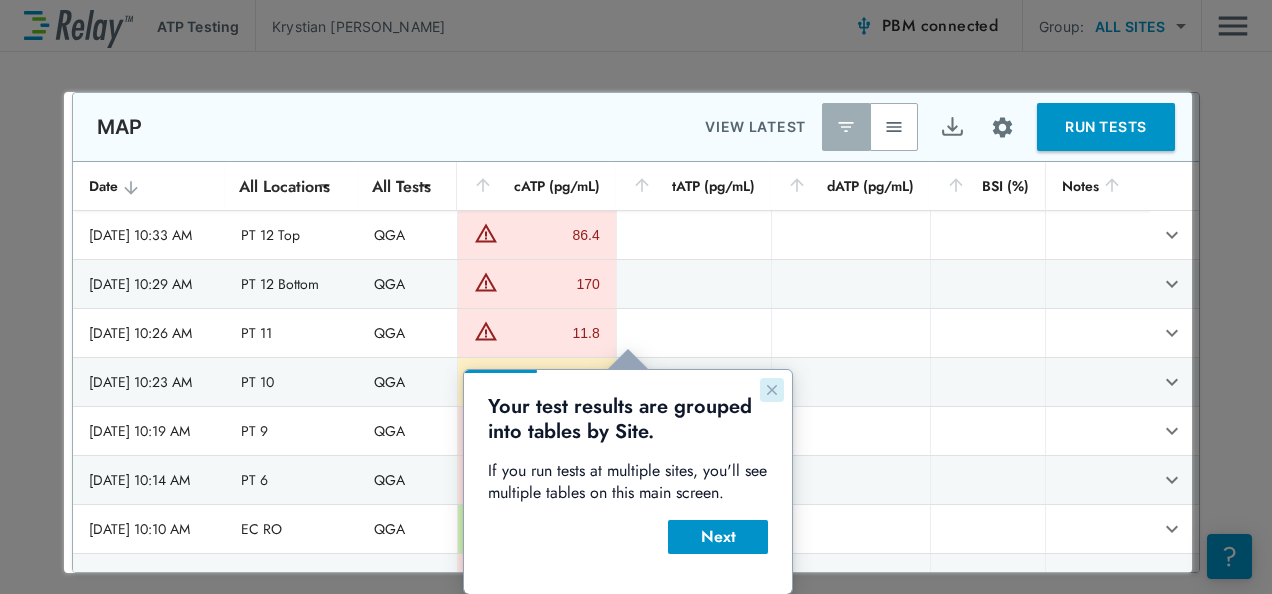 click 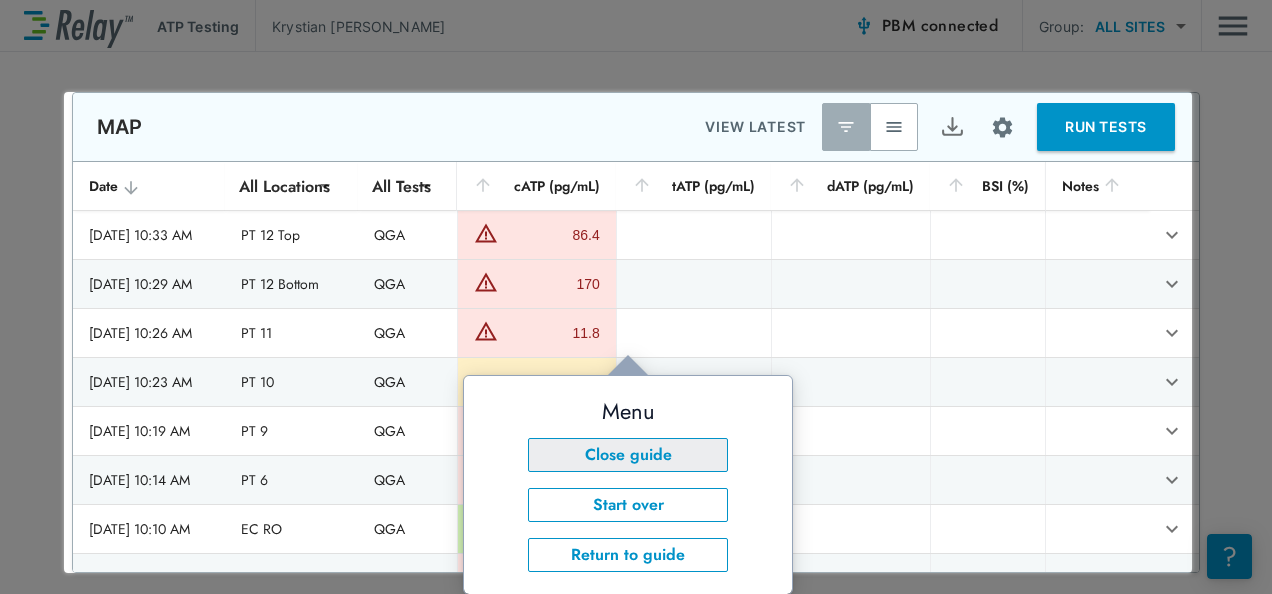 click on "Close guide" at bounding box center (628, 455) 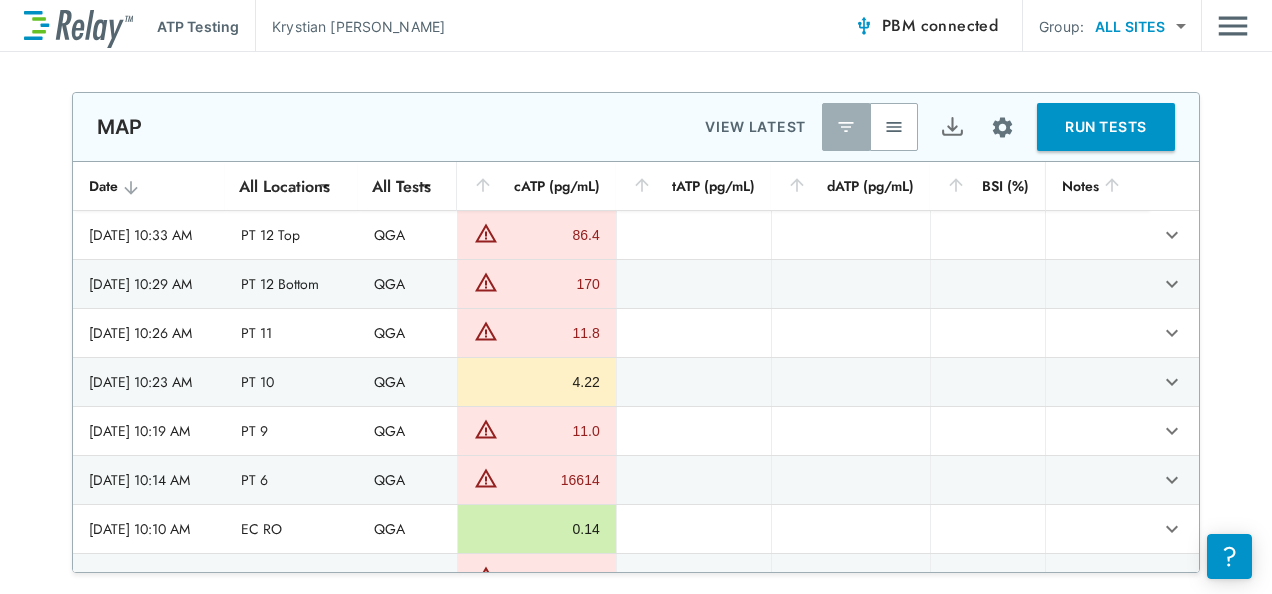 click on "RUN TESTS" at bounding box center (1106, 127) 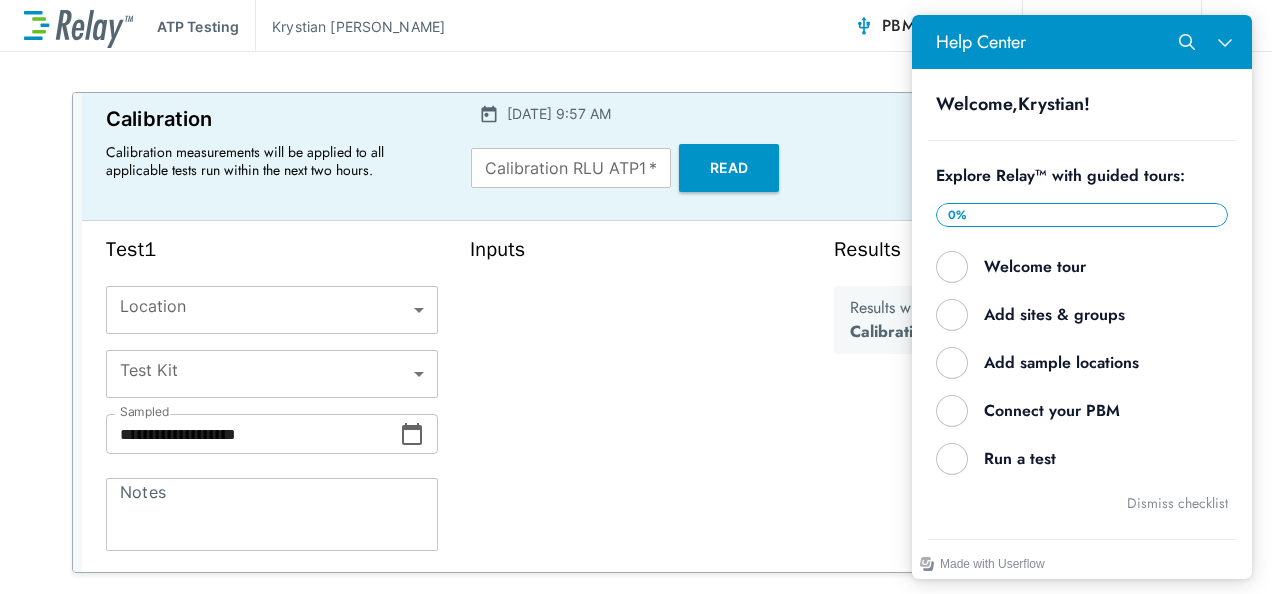 scroll, scrollTop: 86, scrollLeft: 0, axis: vertical 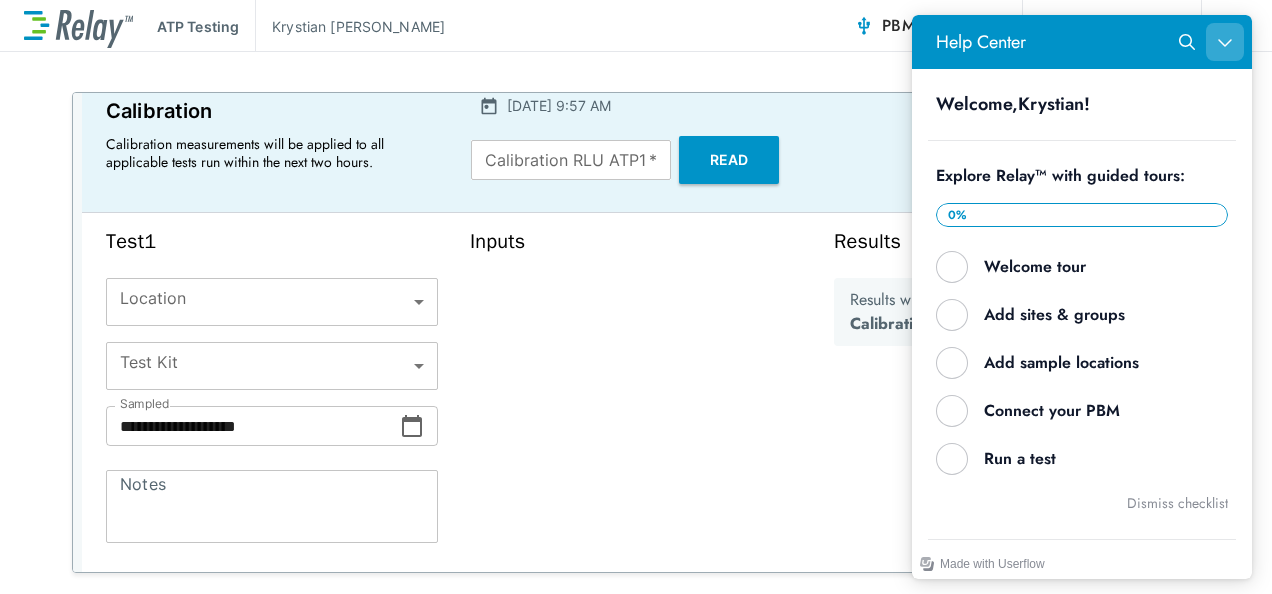 click at bounding box center [1225, 42] 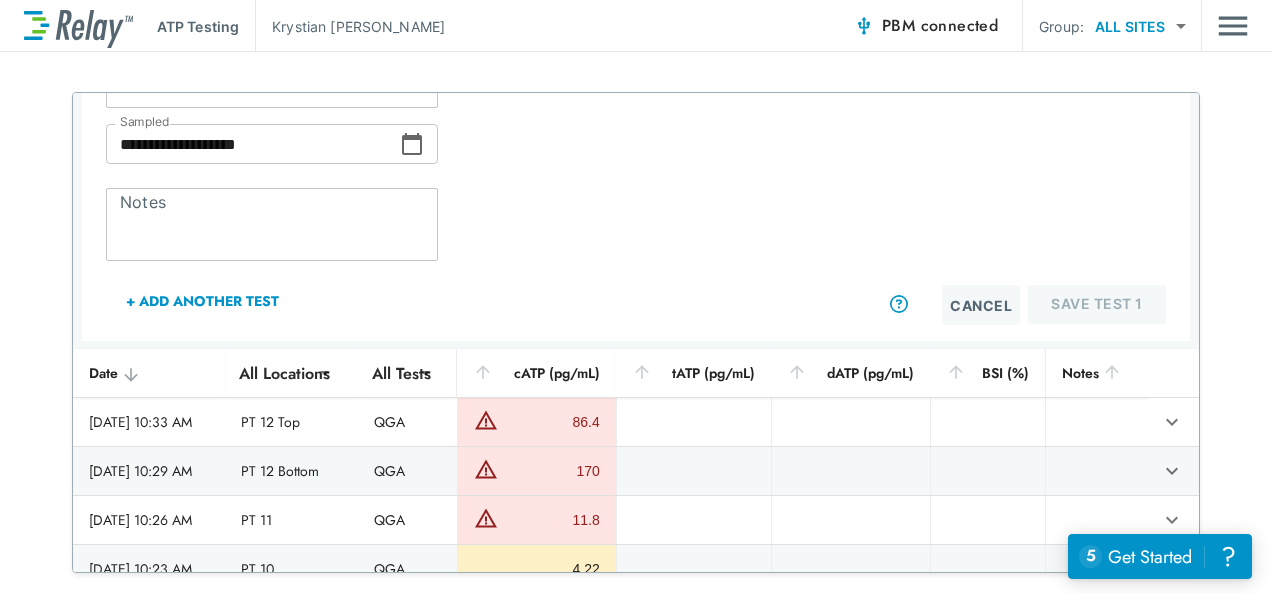 scroll, scrollTop: 0, scrollLeft: 0, axis: both 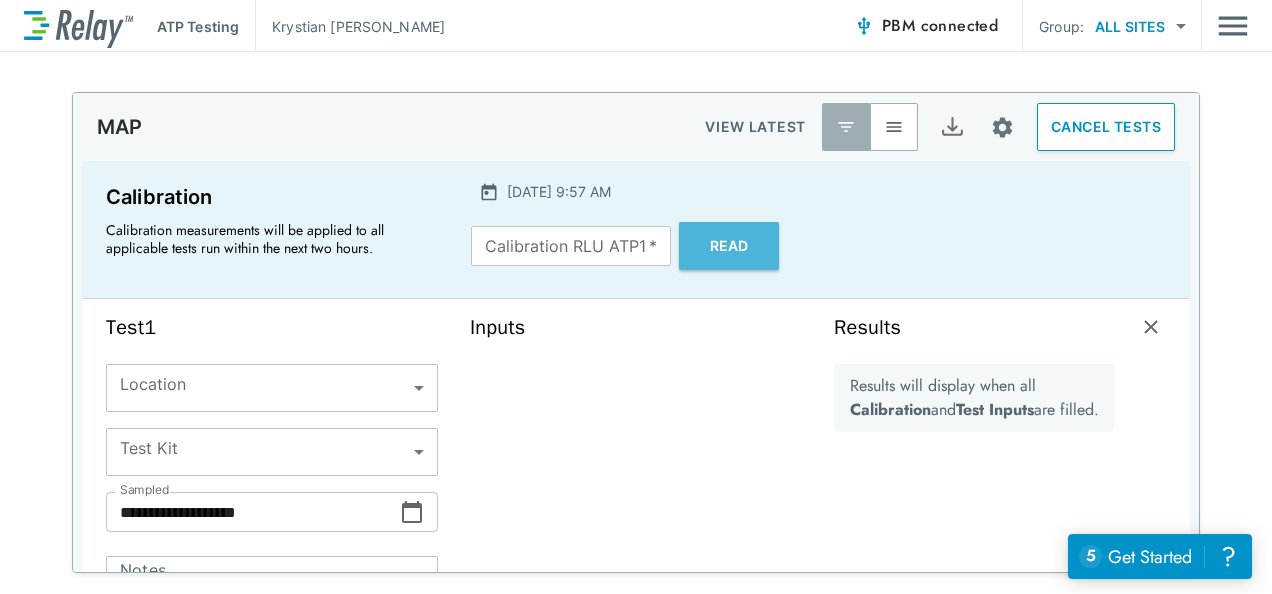 click on "Read" at bounding box center (729, 246) 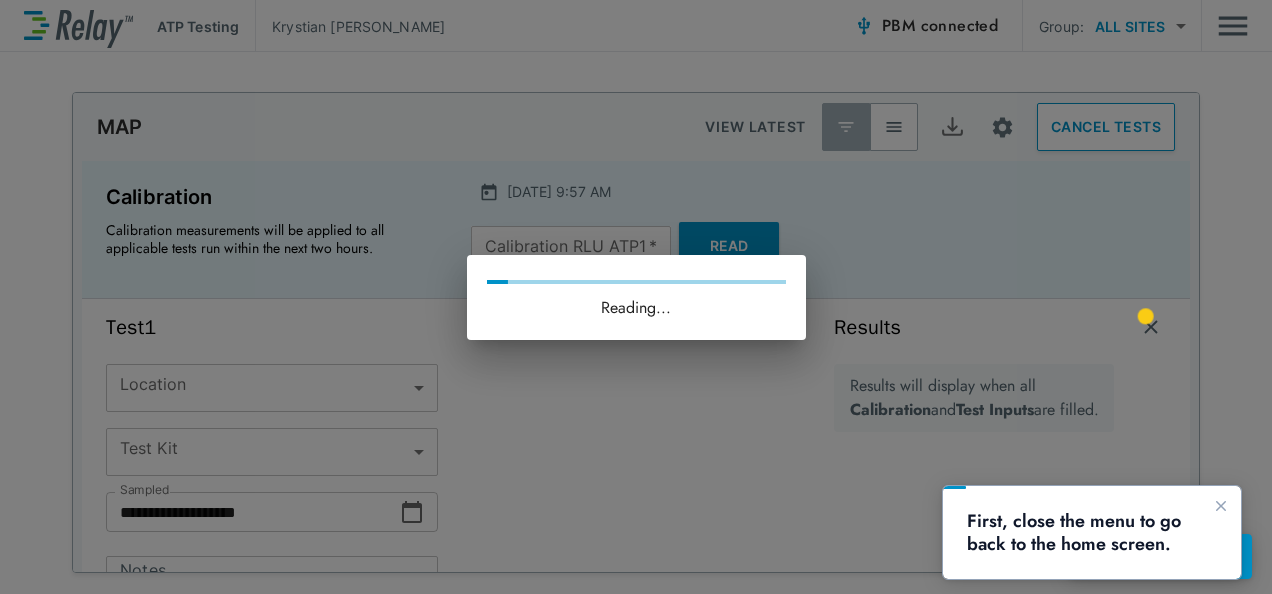 scroll, scrollTop: 0, scrollLeft: 0, axis: both 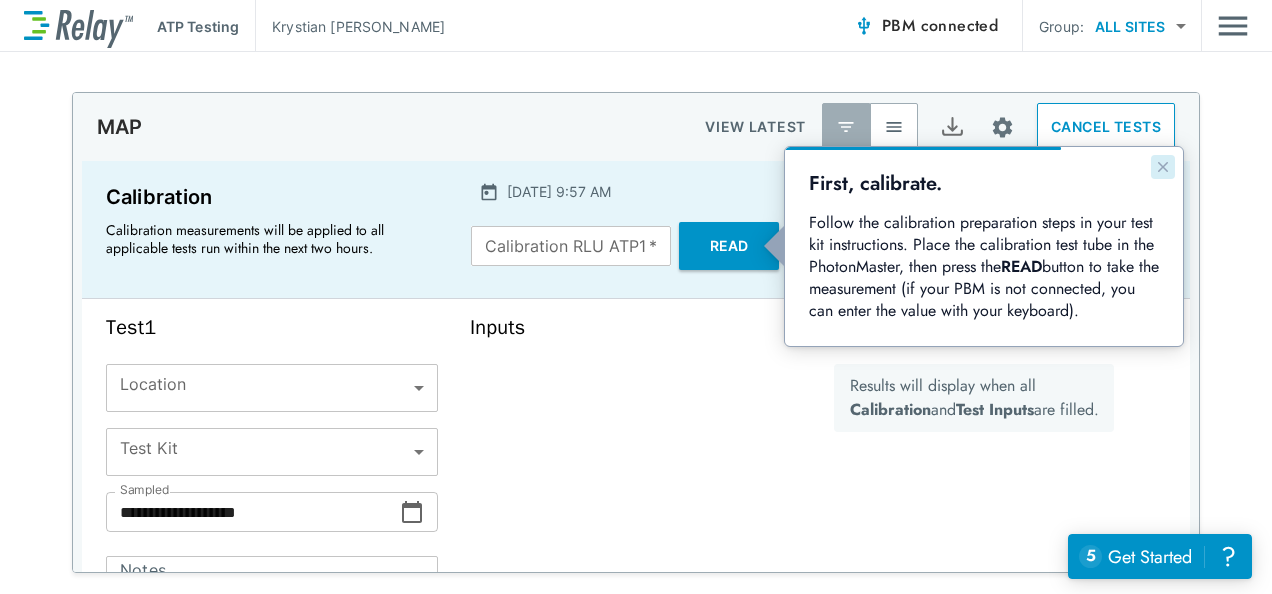 click 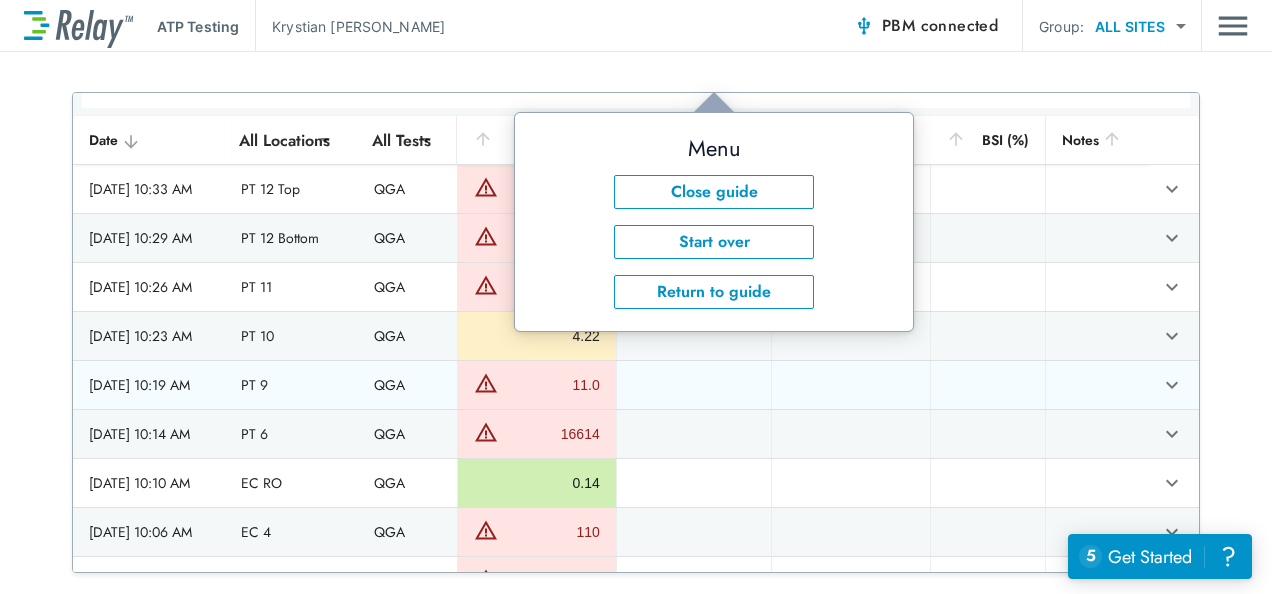 scroll, scrollTop: 728, scrollLeft: 0, axis: vertical 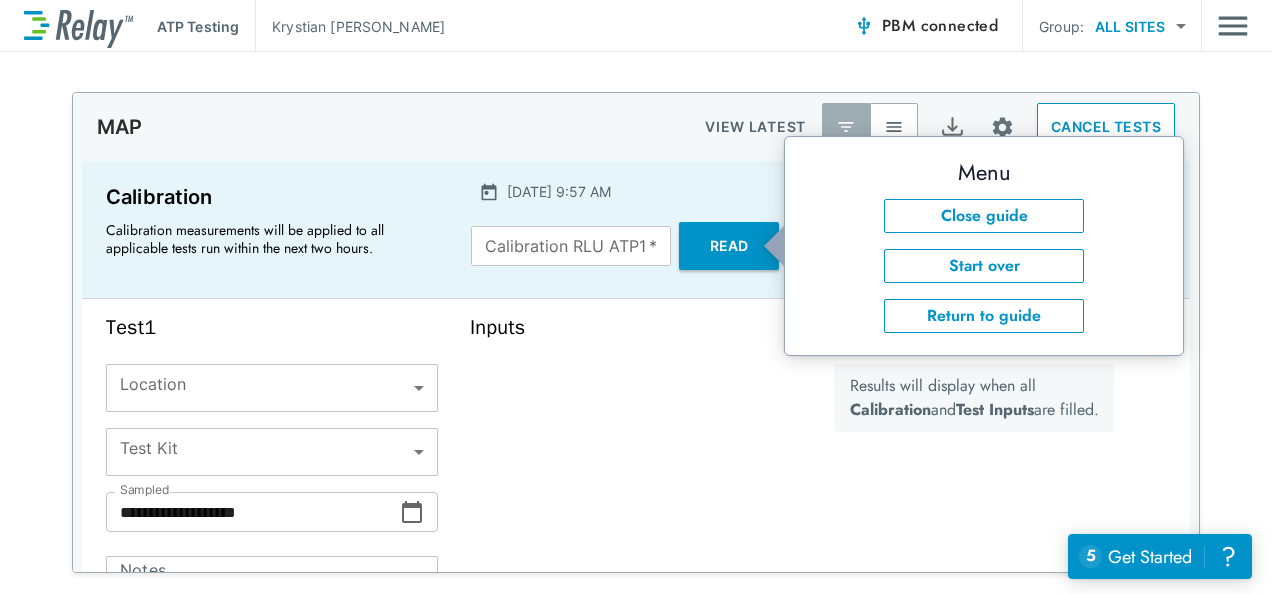 drag, startPoint x: 924, startPoint y: 407, endPoint x: 648, endPoint y: 442, distance: 278.21036 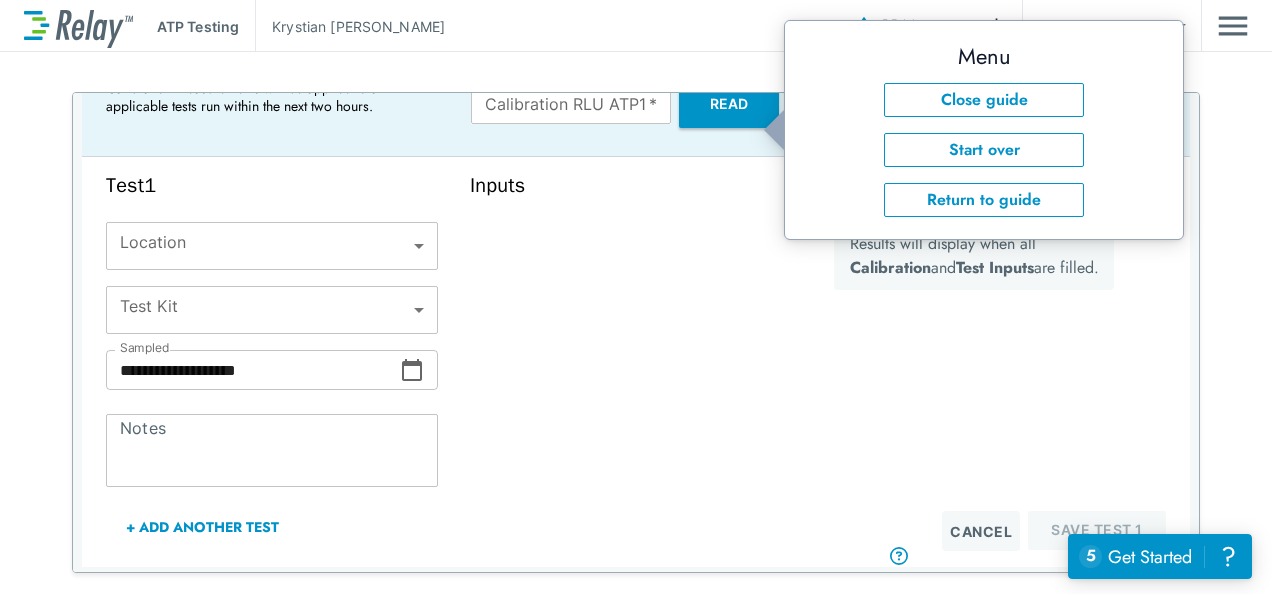 scroll, scrollTop: 165, scrollLeft: 0, axis: vertical 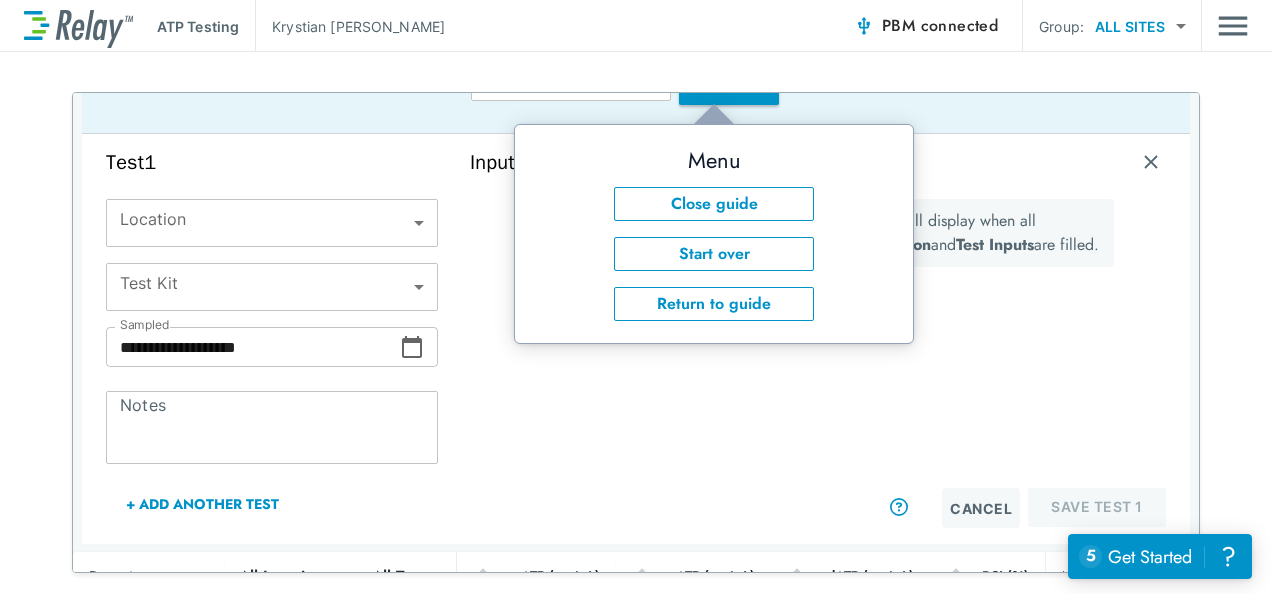 click on "Menu" at bounding box center [714, 160] 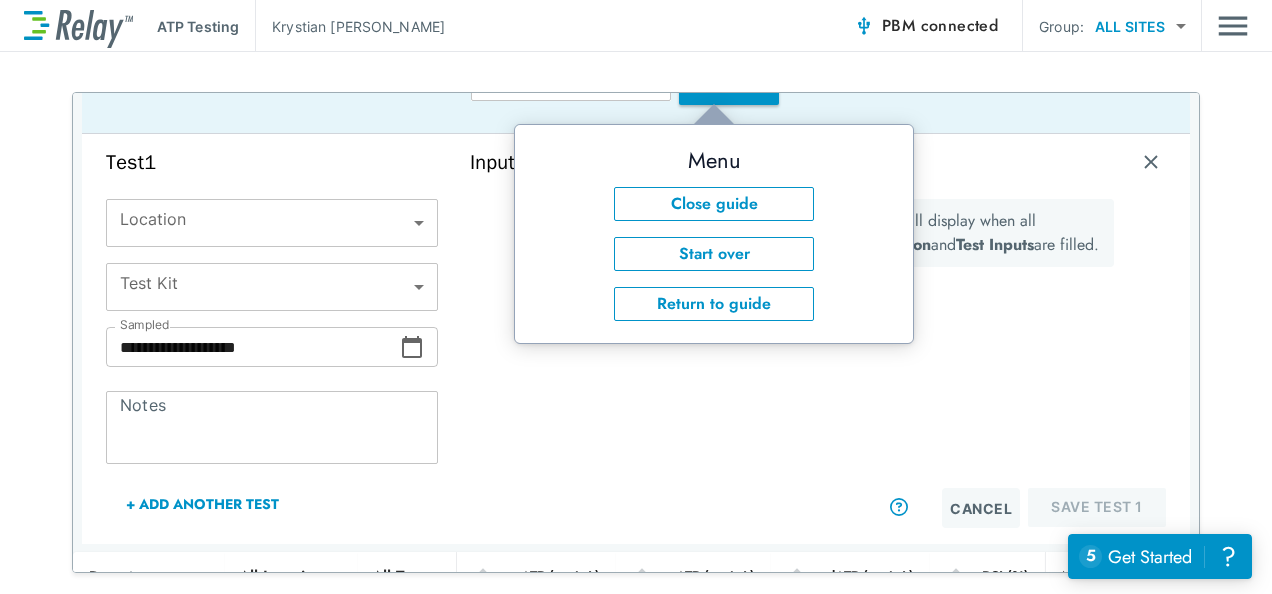 click on "Results will display when all  Calibration  and  Test Inputs  are filled." at bounding box center [974, 343] 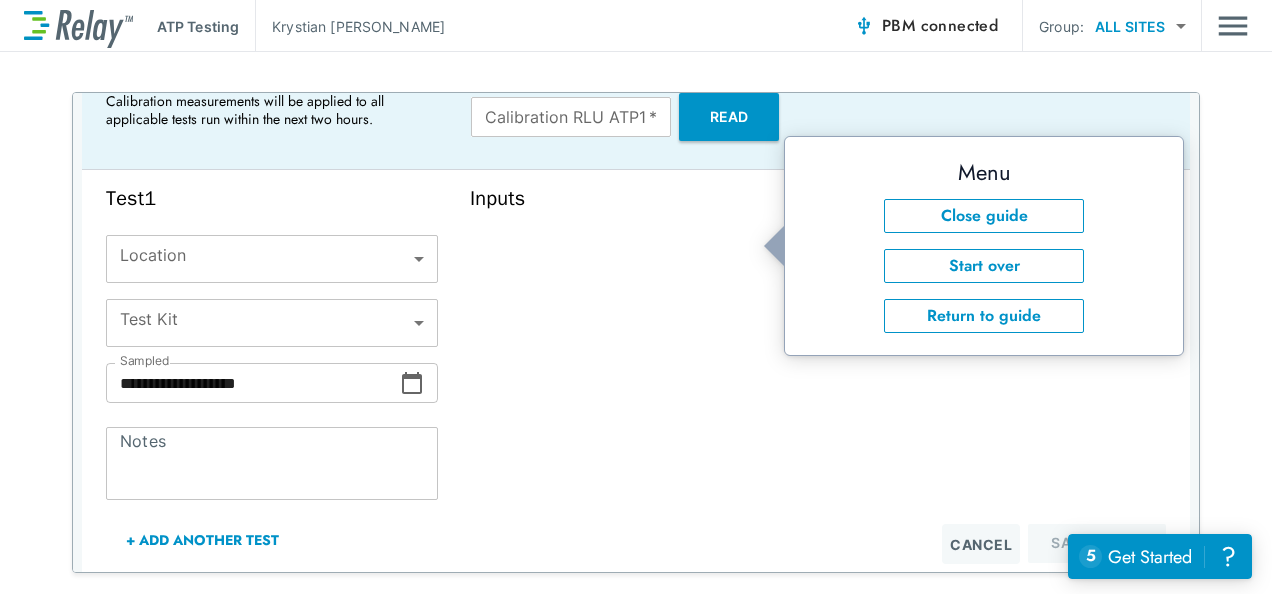 scroll, scrollTop: 0, scrollLeft: 0, axis: both 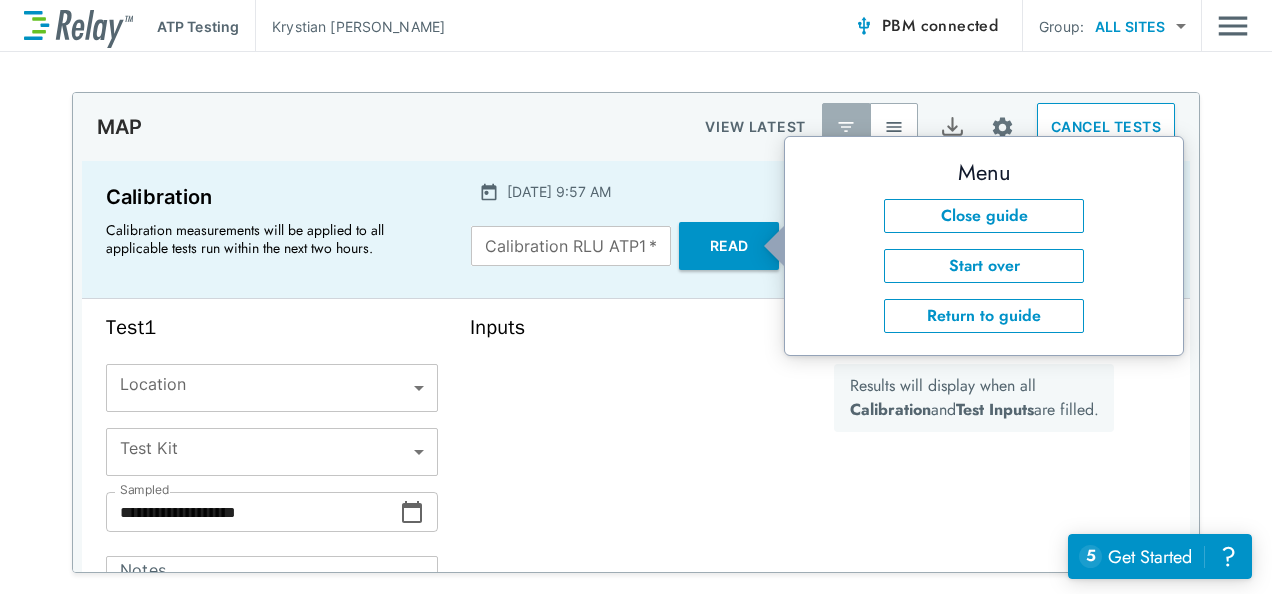 drag, startPoint x: 724, startPoint y: 354, endPoint x: 658, endPoint y: 377, distance: 69.89278 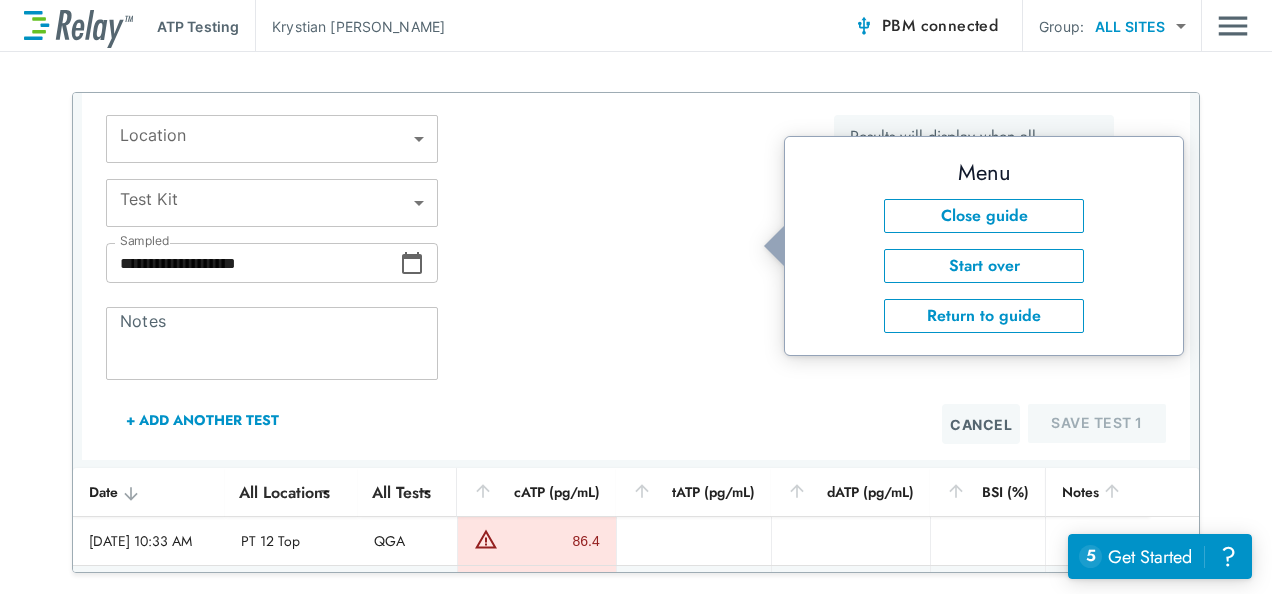 scroll, scrollTop: 0, scrollLeft: 0, axis: both 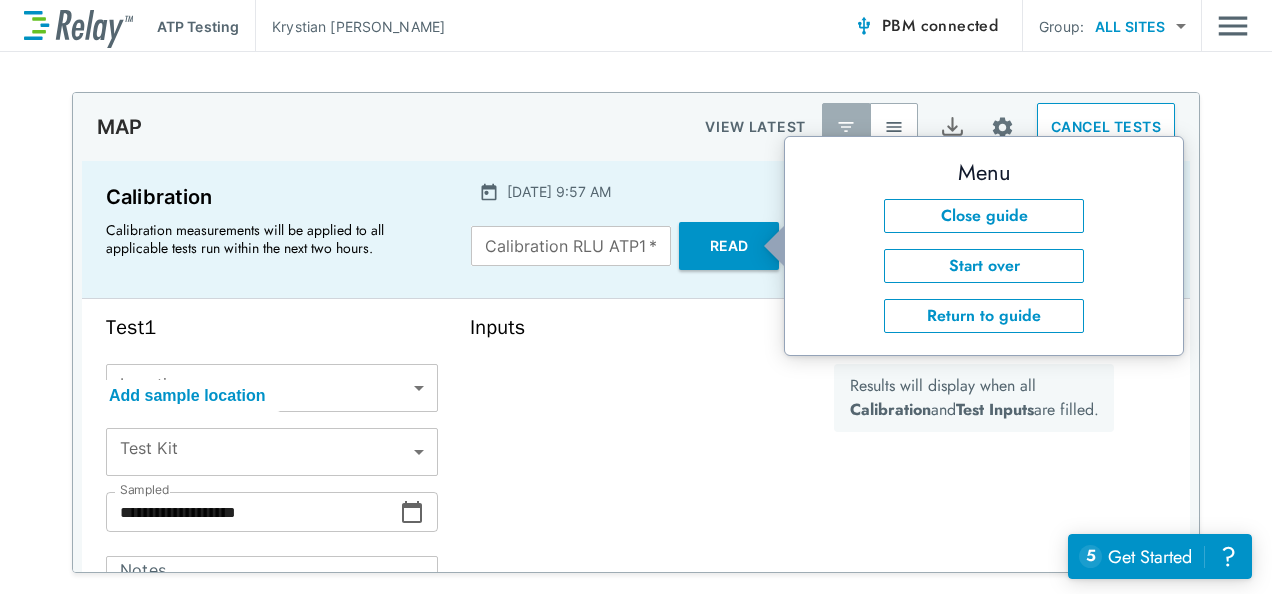 click on "Inputs" at bounding box center [636, 327] 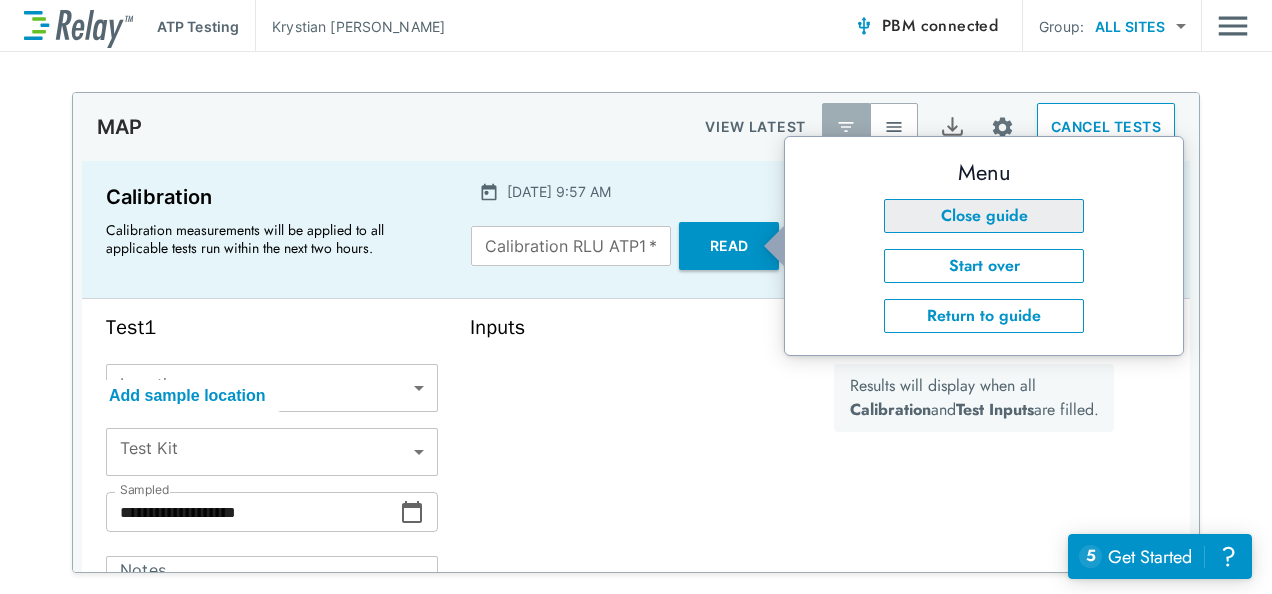 click on "Close guide" at bounding box center [984, 216] 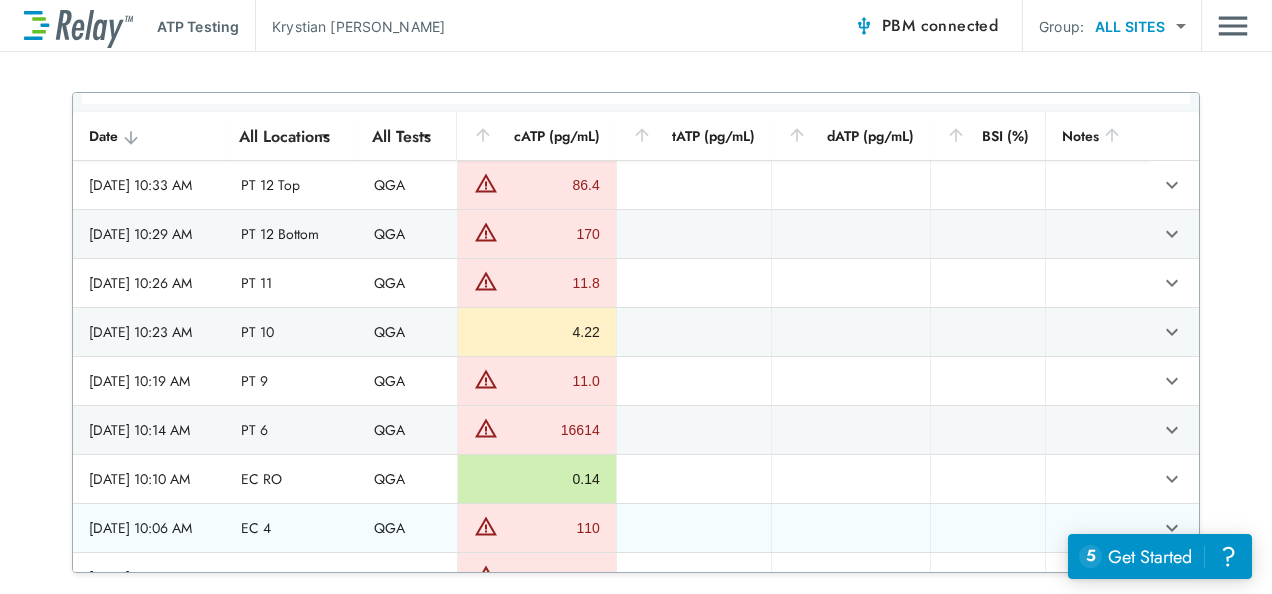 scroll, scrollTop: 728, scrollLeft: 0, axis: vertical 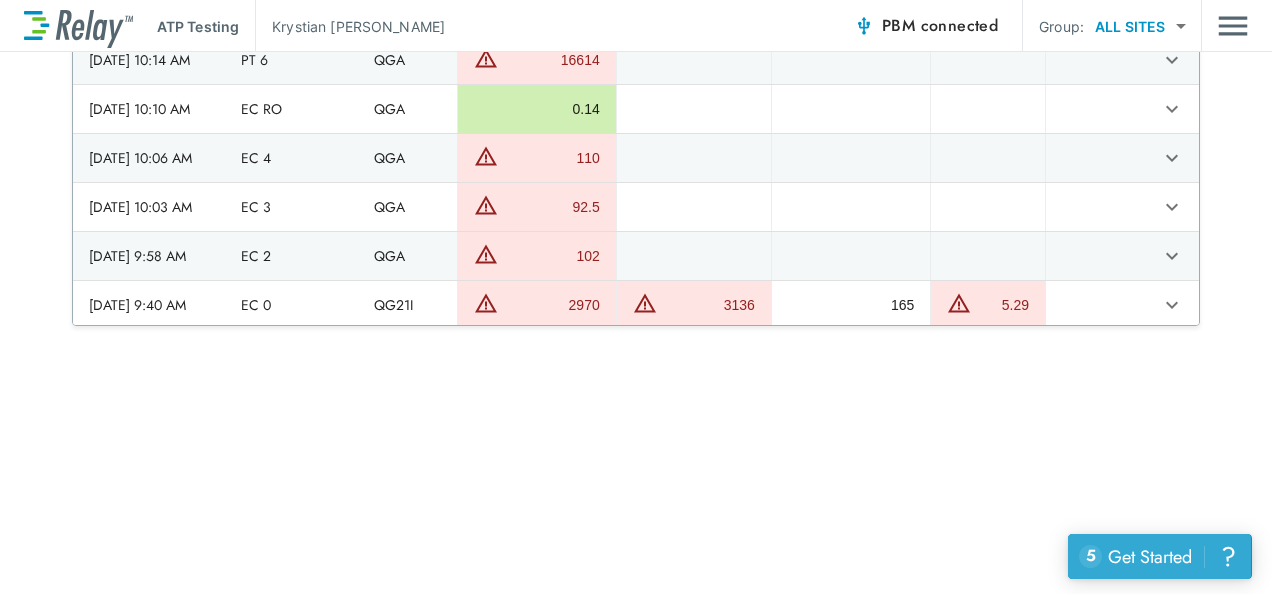 click on "5 uncompleted tasks Get Started ?" at bounding box center (1159, 556) 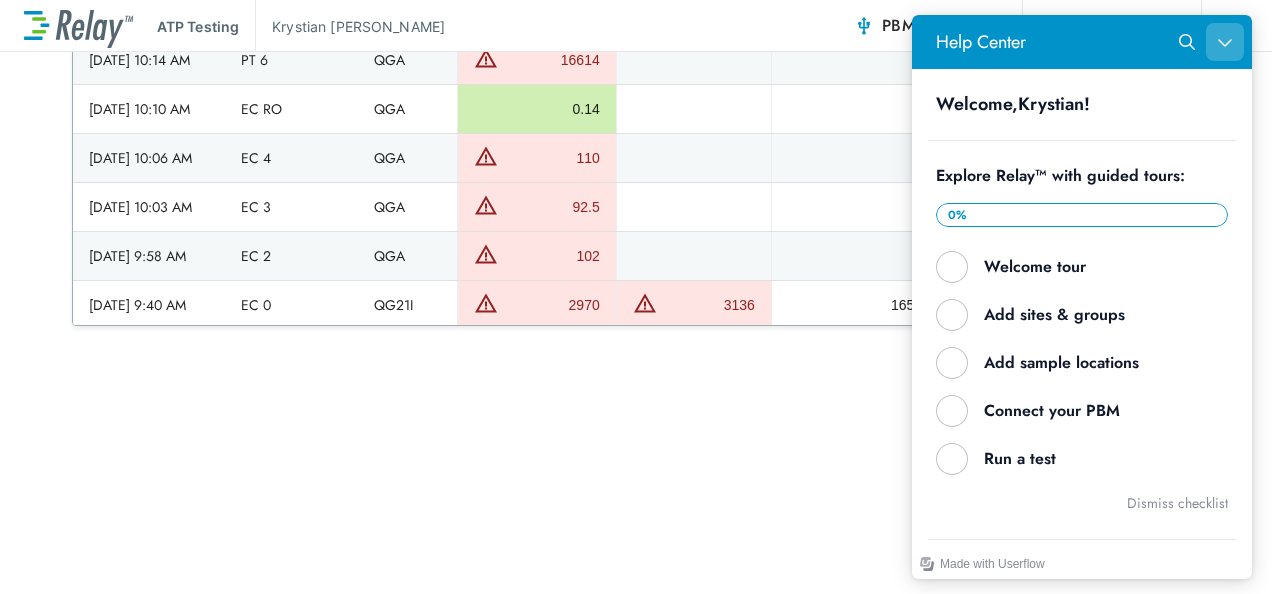 click 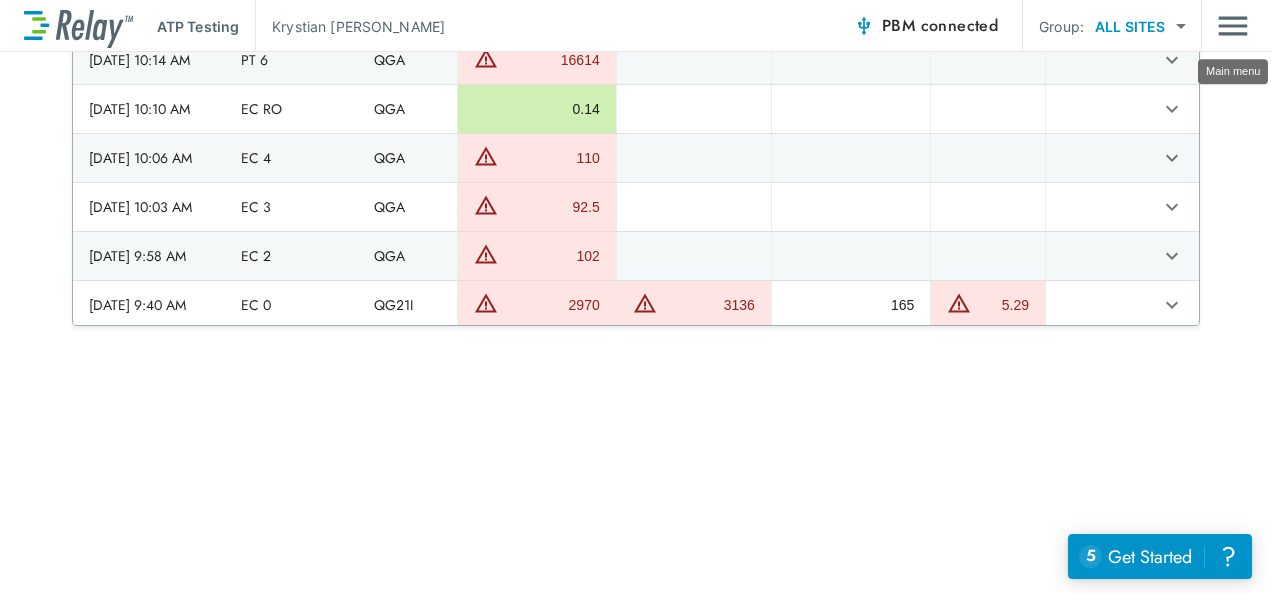 click at bounding box center (1233, 26) 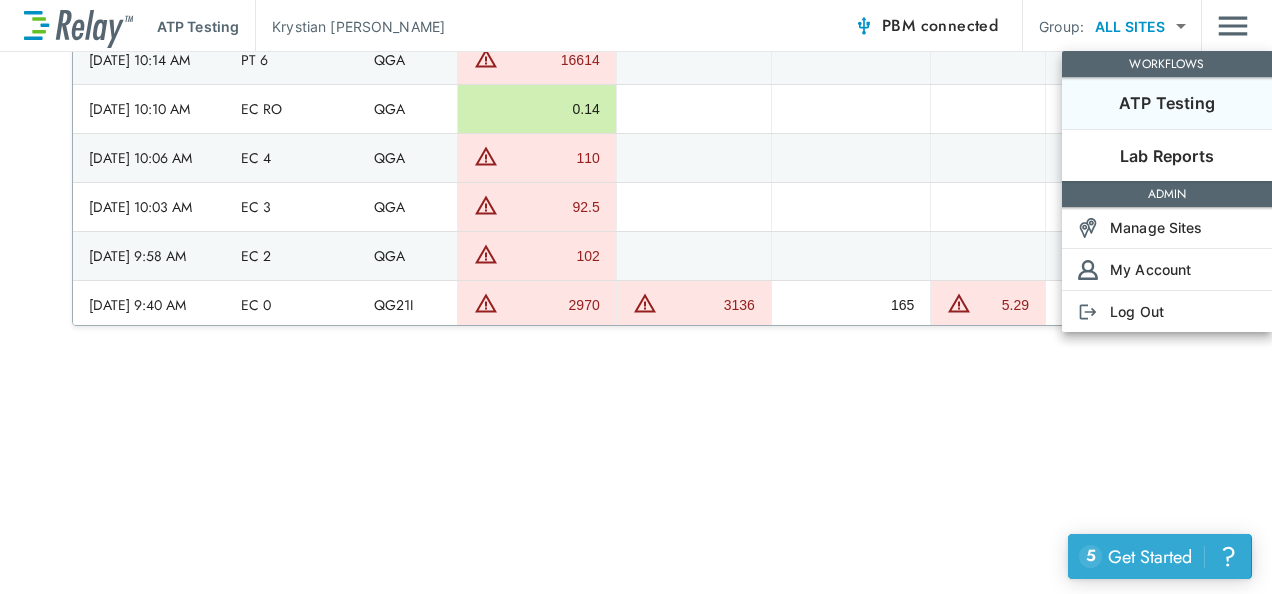 click on "?" 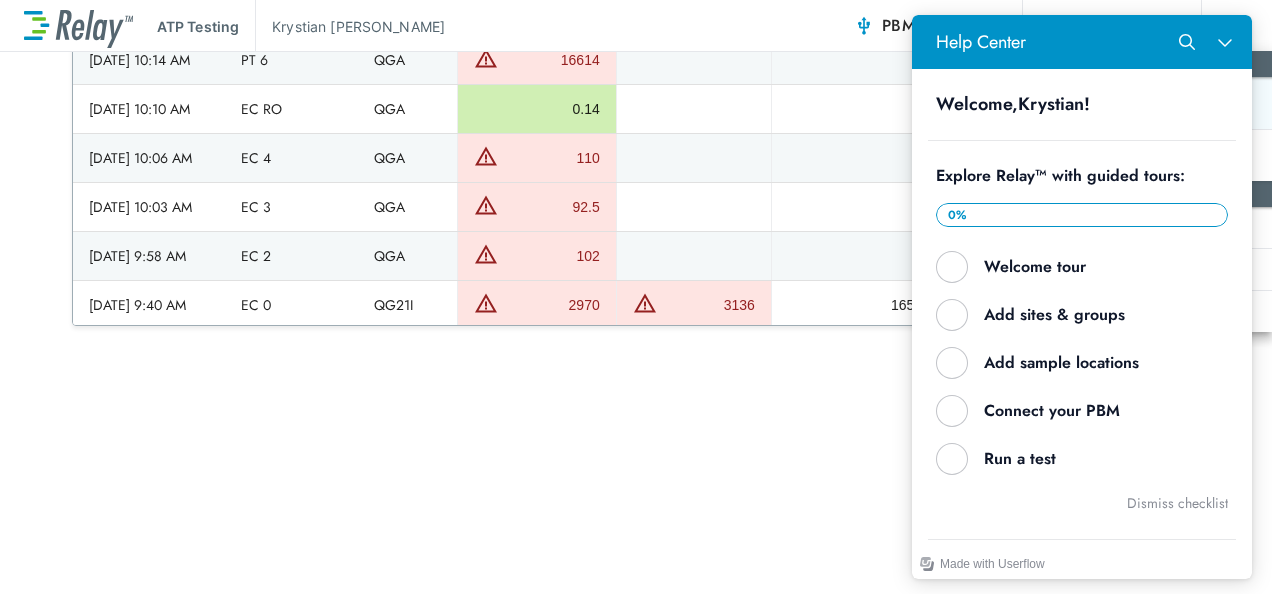 click on "0 %" at bounding box center [1082, 215] 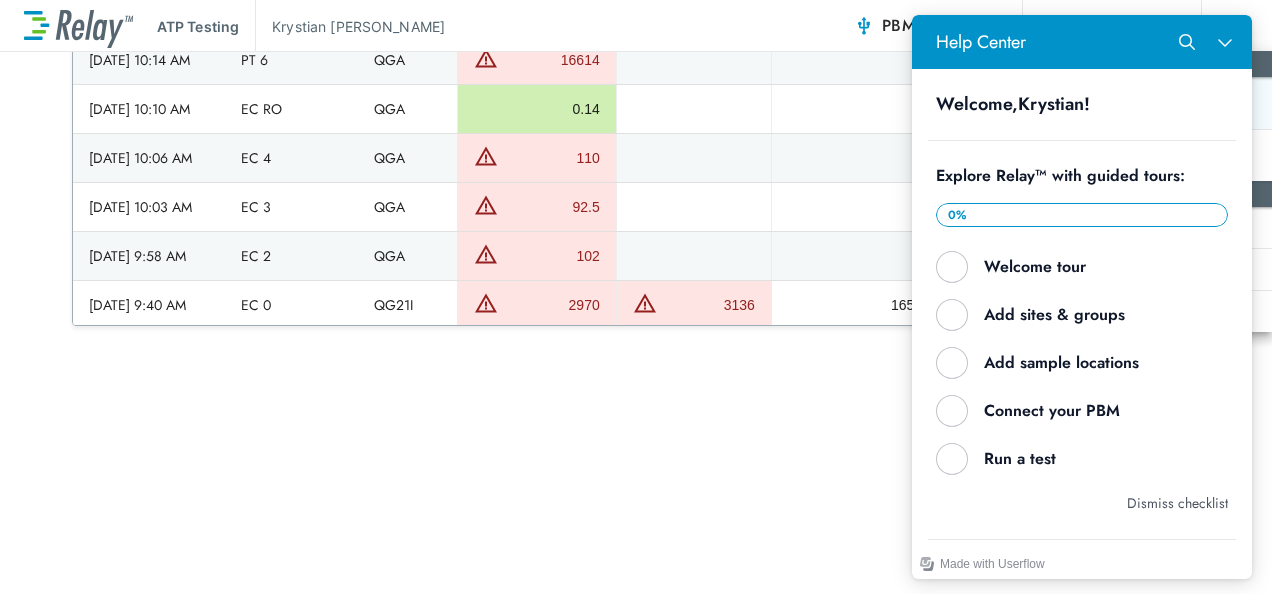 click on "Dismiss checklist" at bounding box center [1177, 503] 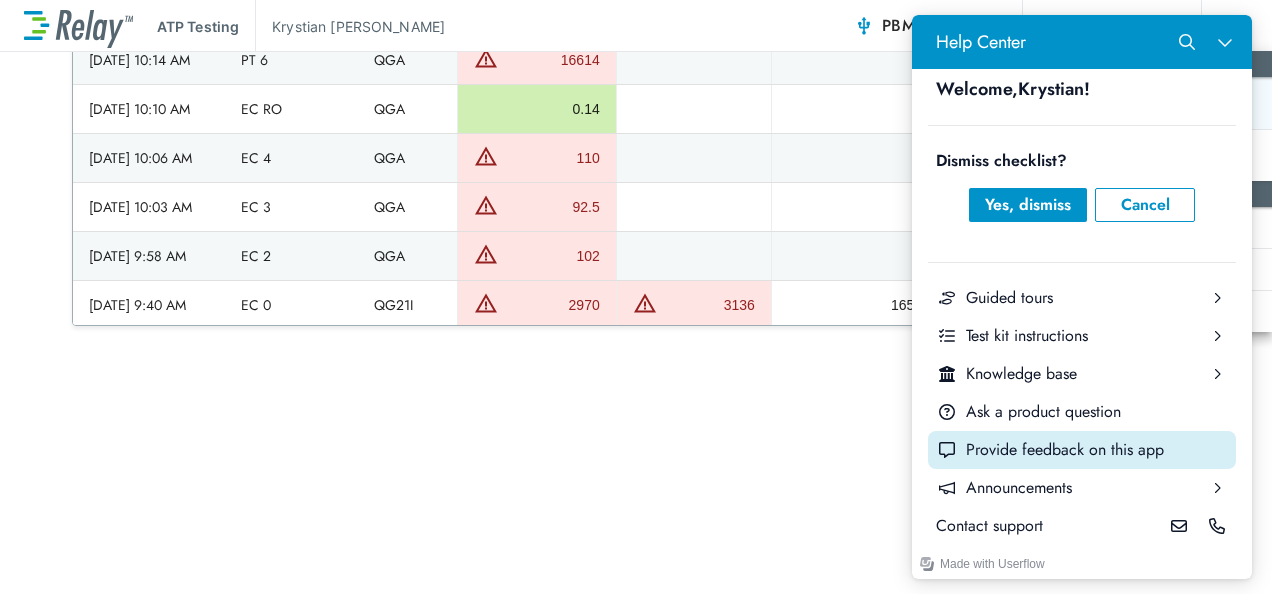 scroll, scrollTop: 0, scrollLeft: 0, axis: both 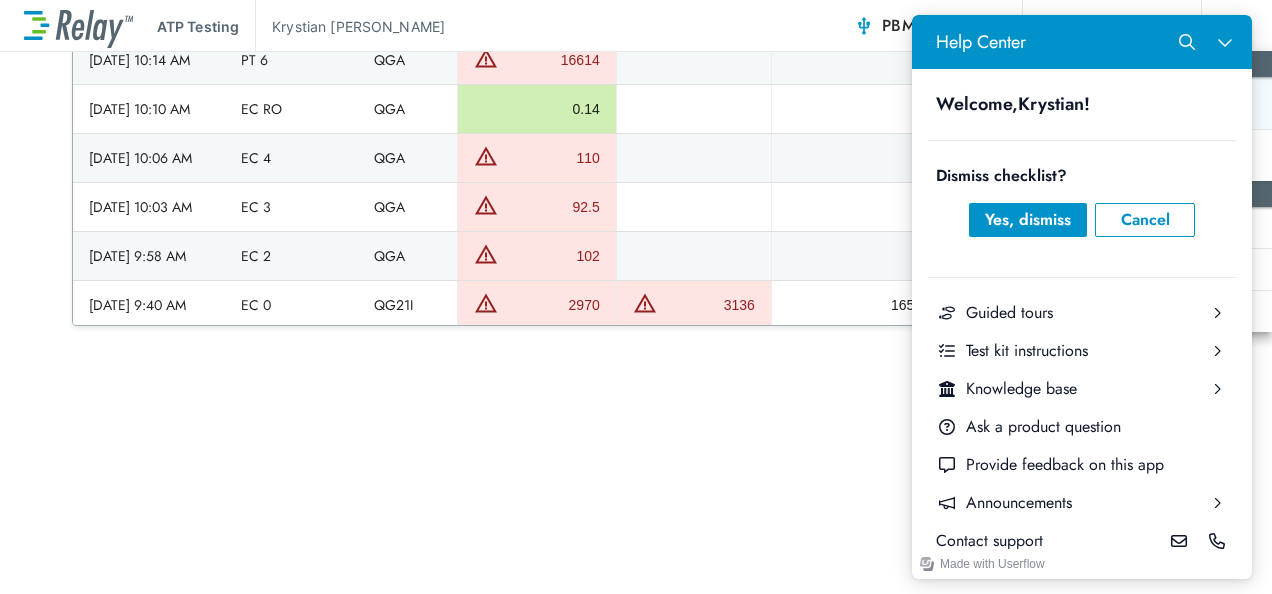 click at bounding box center (636, 297) 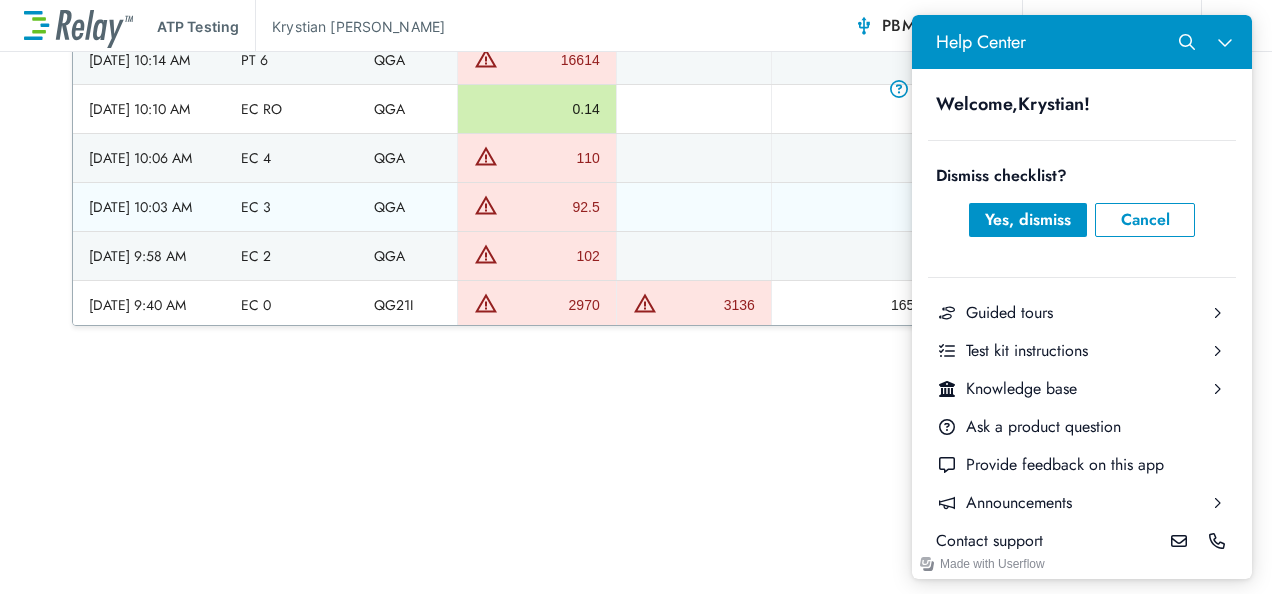 scroll, scrollTop: 0, scrollLeft: 0, axis: both 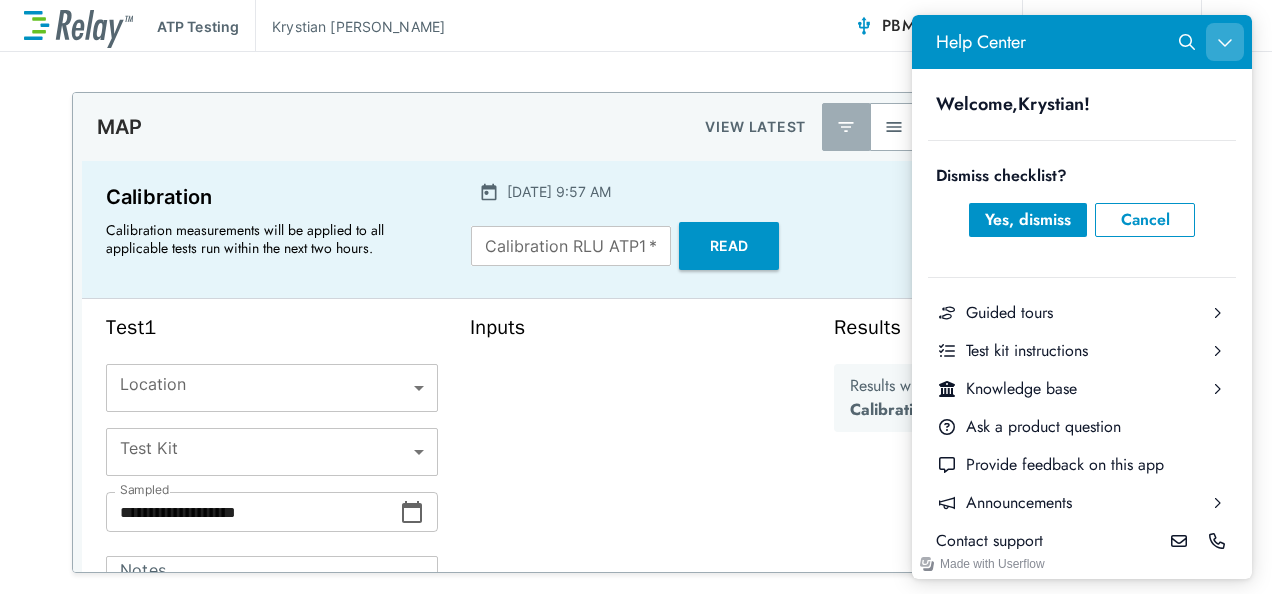 click 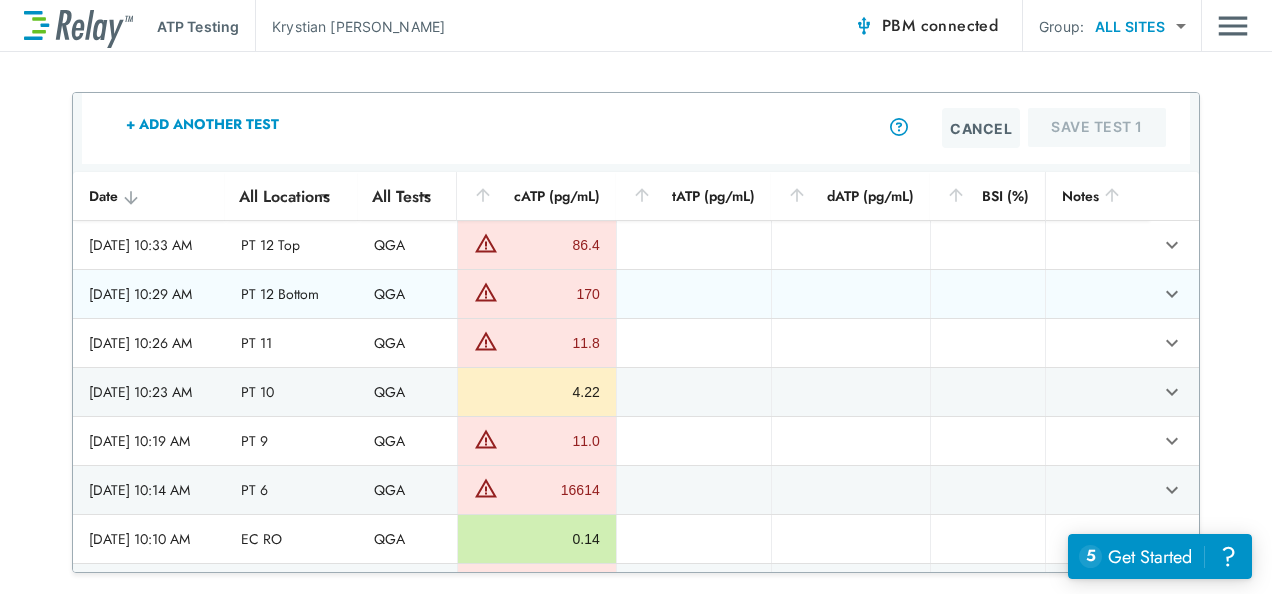 scroll, scrollTop: 728, scrollLeft: 0, axis: vertical 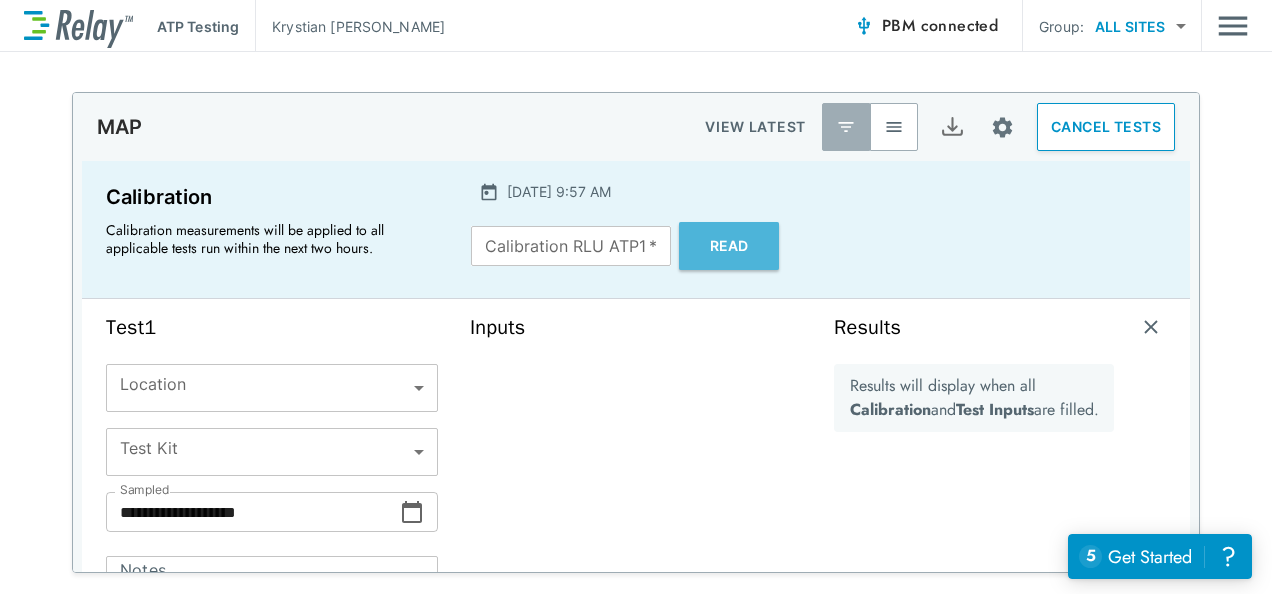 click on "Read" at bounding box center (729, 246) 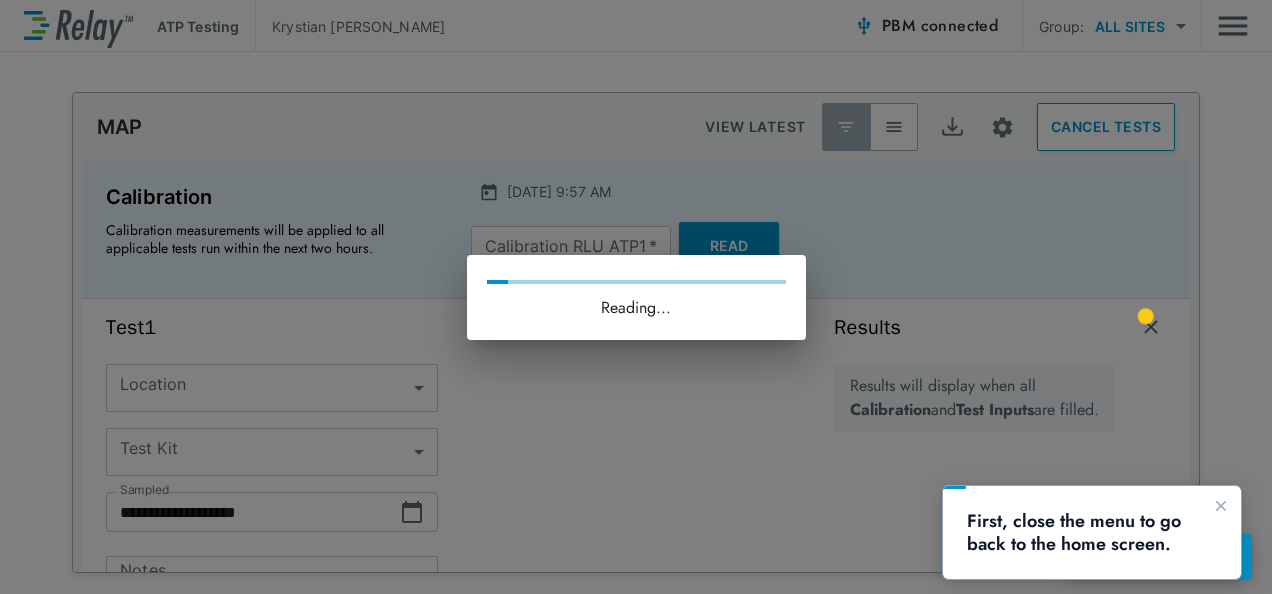 scroll, scrollTop: 0, scrollLeft: 0, axis: both 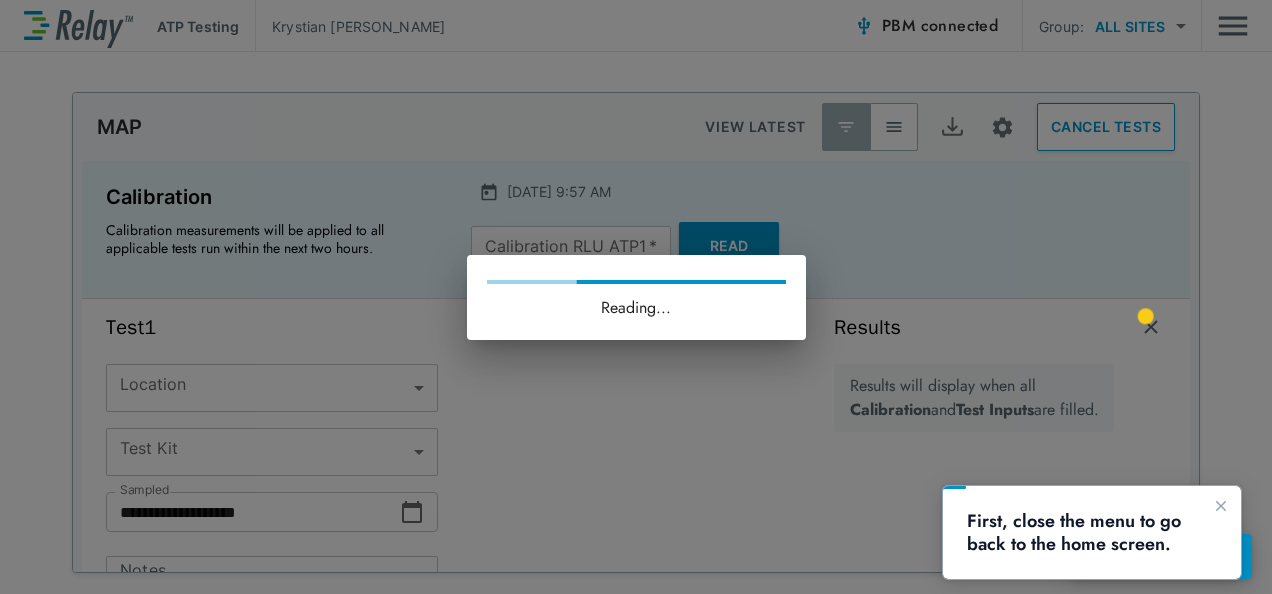 click on "Reading..." at bounding box center (636, 297) 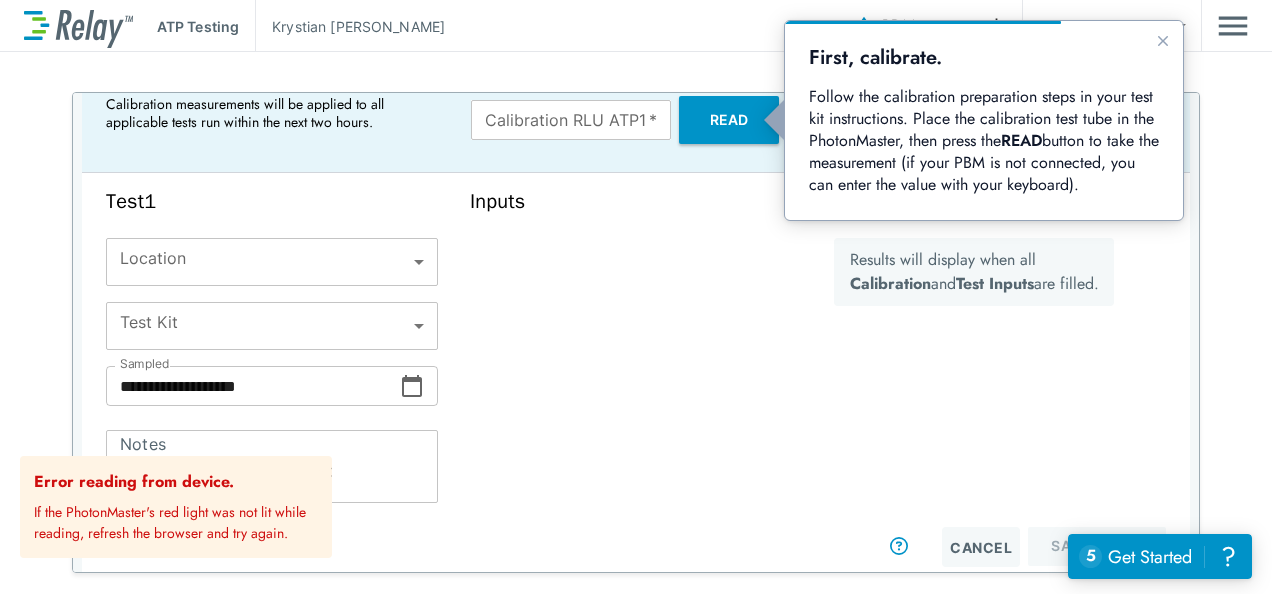 scroll, scrollTop: 0, scrollLeft: 0, axis: both 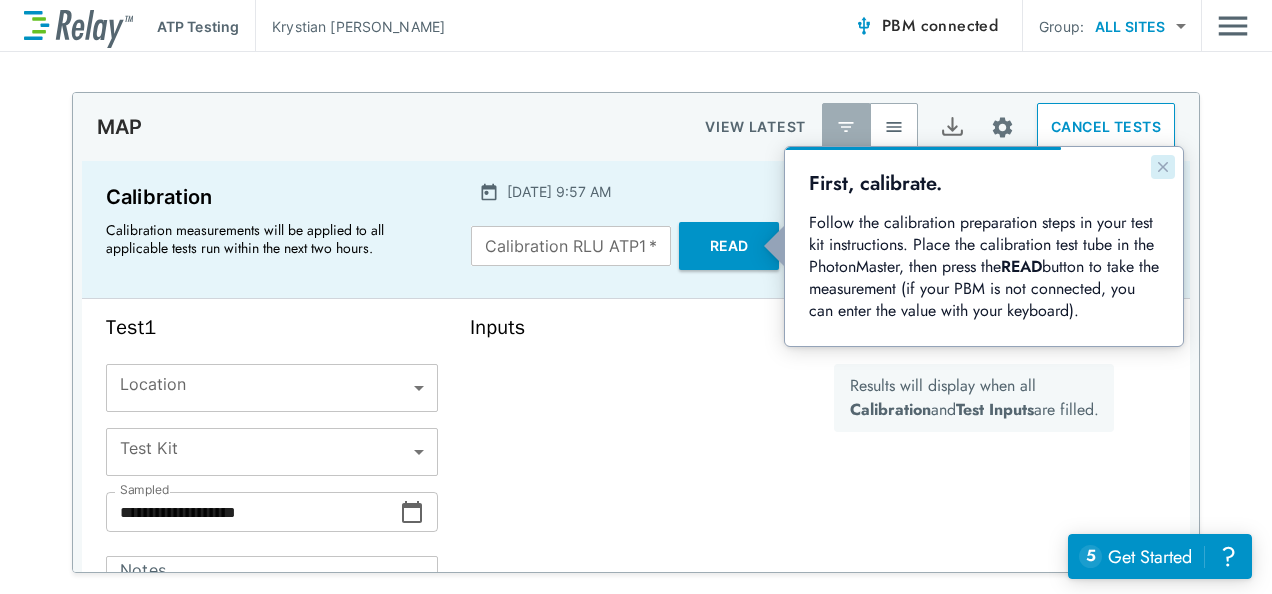 click 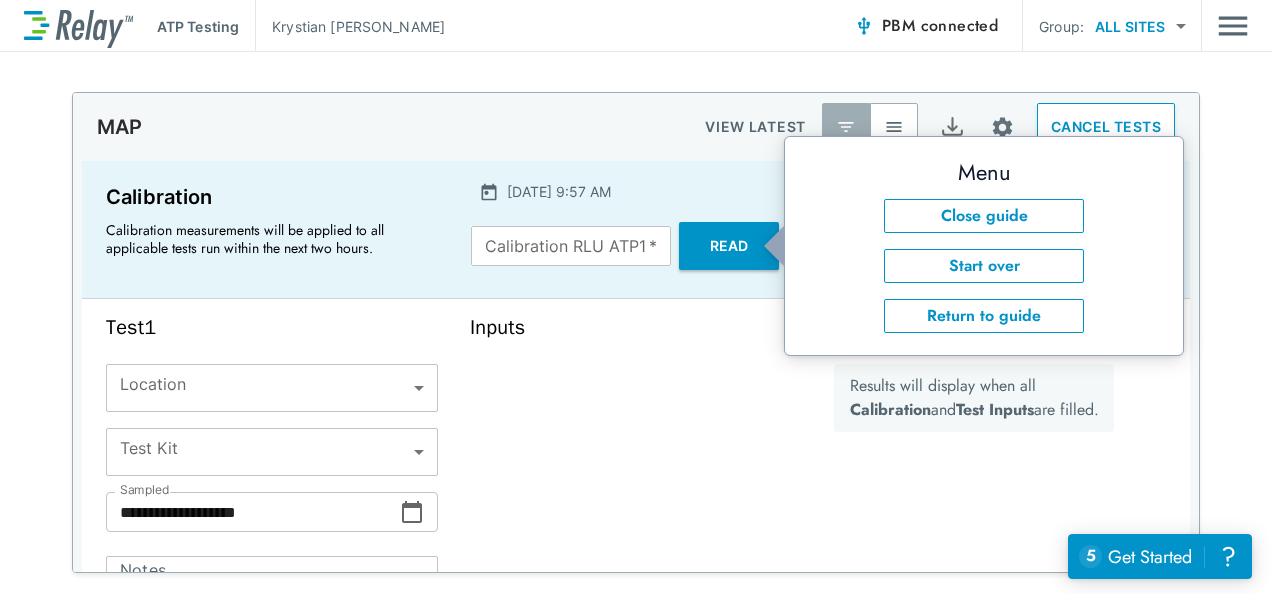 click on "Inputs" at bounding box center [636, 504] 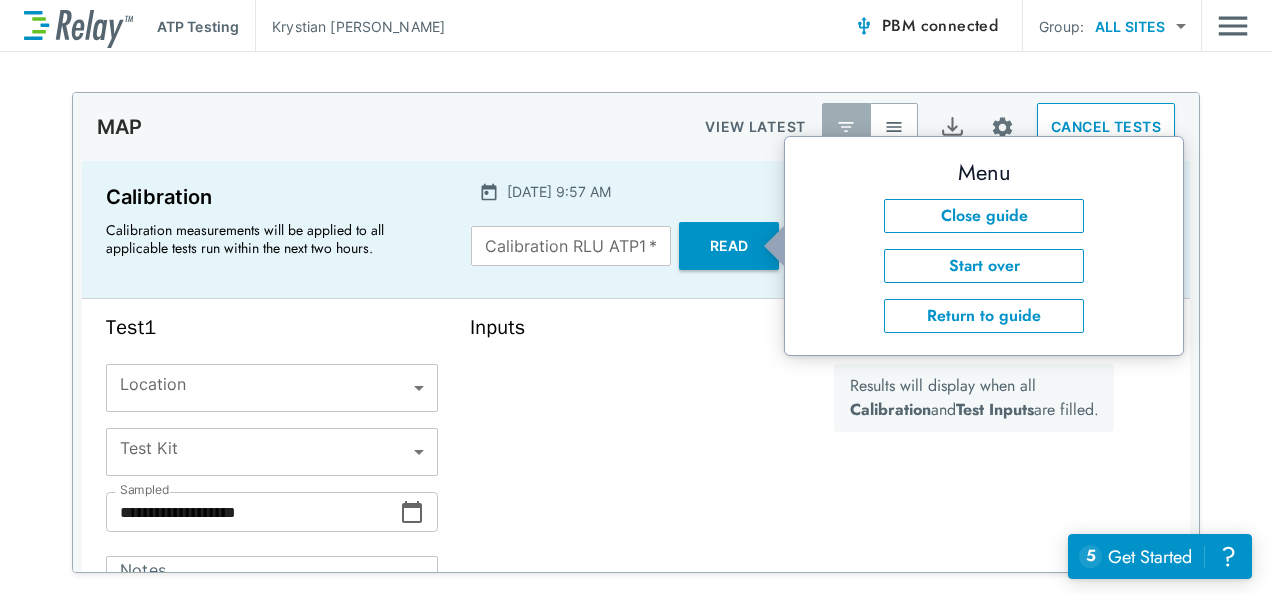 click on "[DATE] 9:57 AM Calibration RLU ATP1   * Calibration RLU ATP1   * Read" at bounding box center [635, 229] 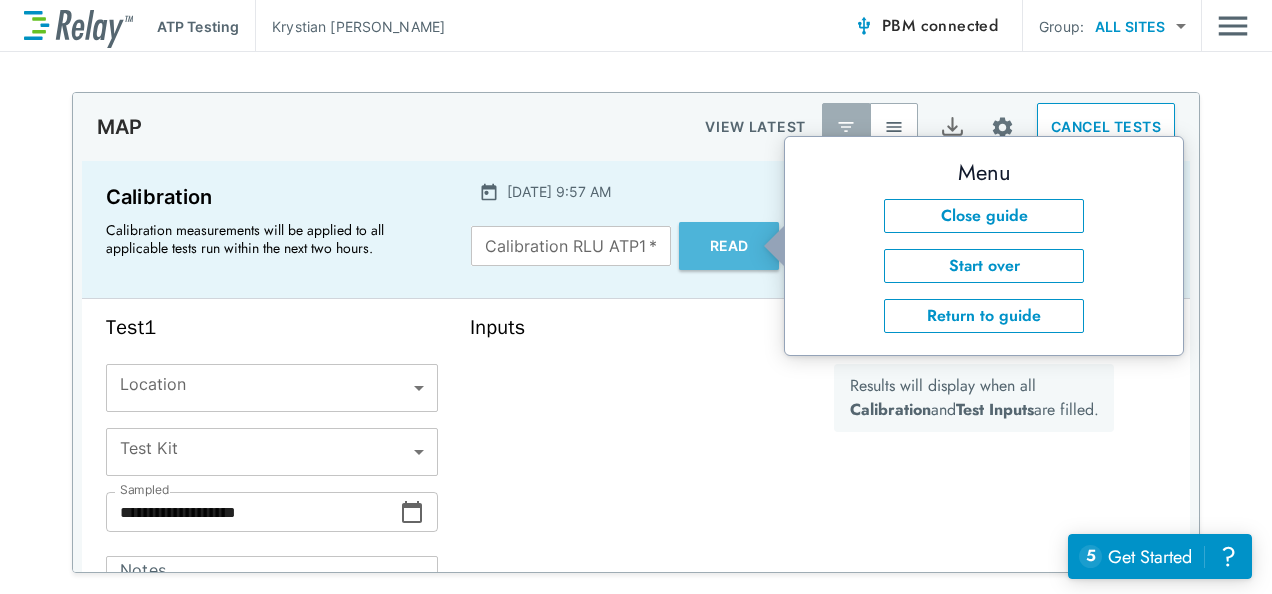 click on "Read" at bounding box center (729, 246) 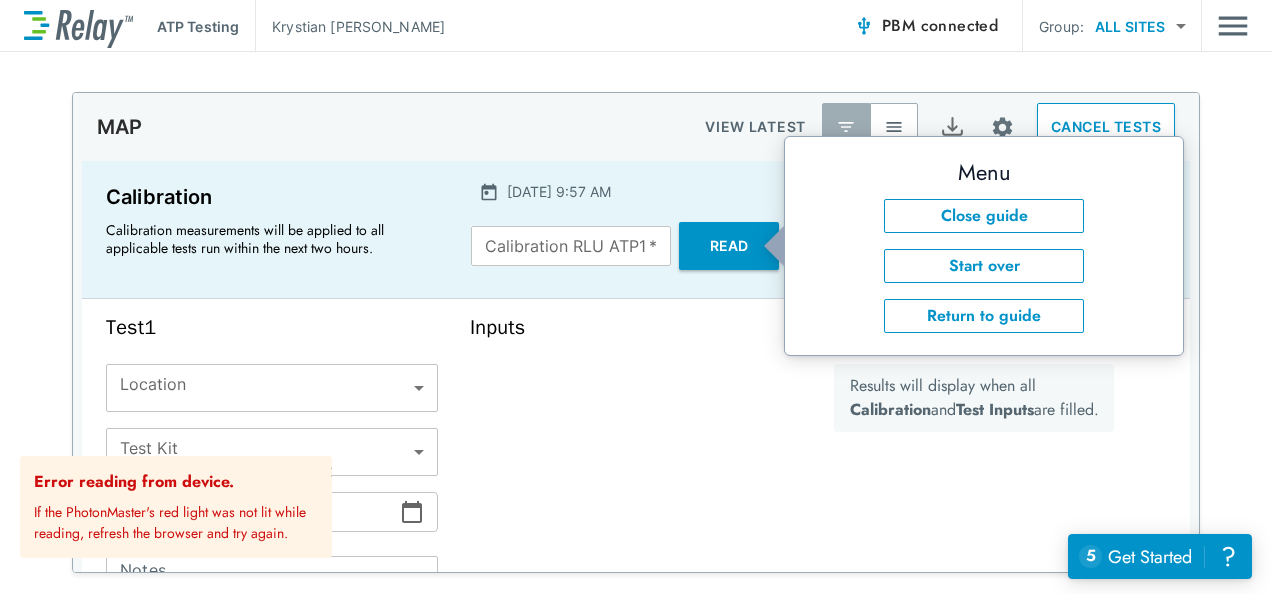 click on "If the PhotonMaster's red light was not lit while reading, refresh the browser and try again." at bounding box center [179, 519] 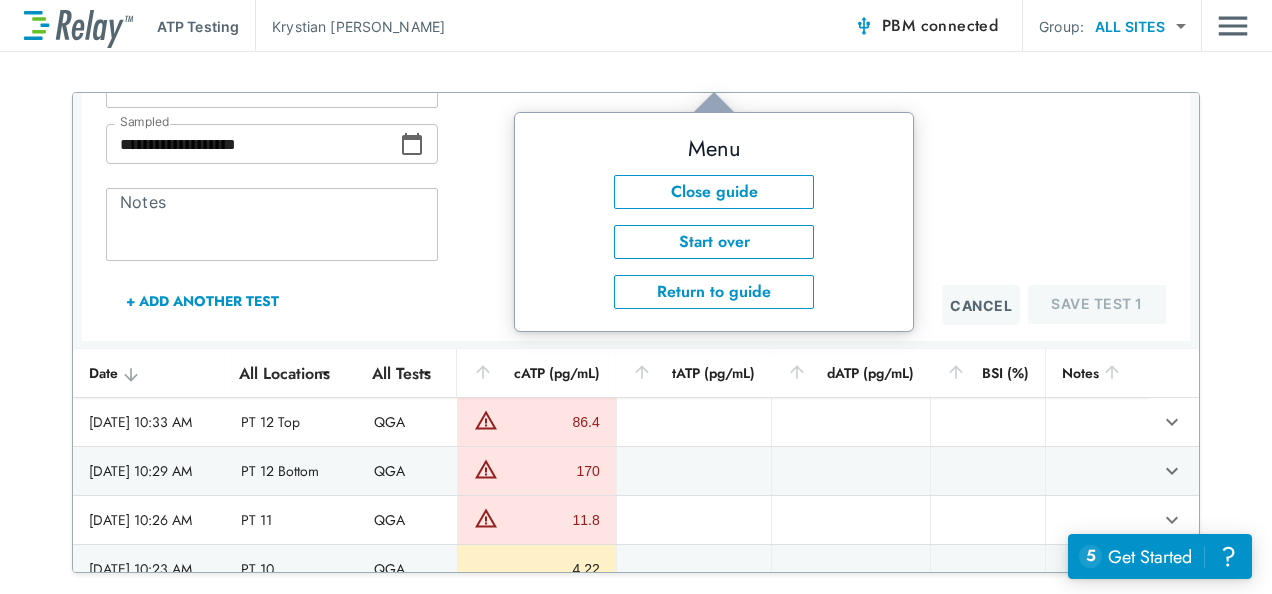 scroll, scrollTop: 369, scrollLeft: 0, axis: vertical 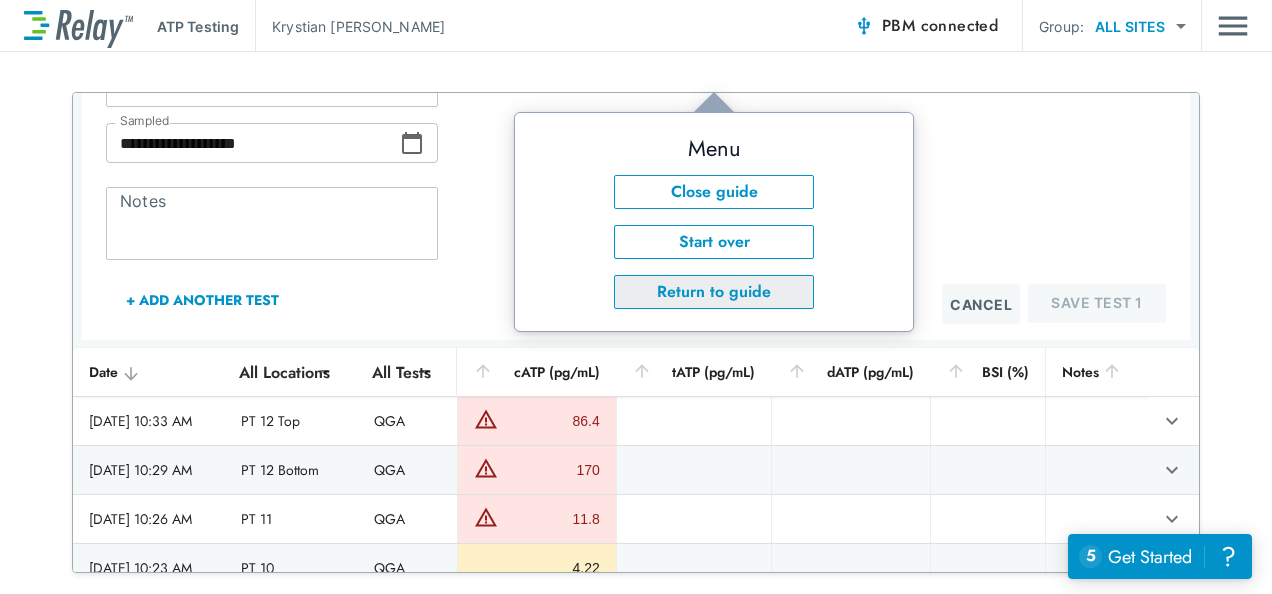 click on "Return to guide" at bounding box center [714, 292] 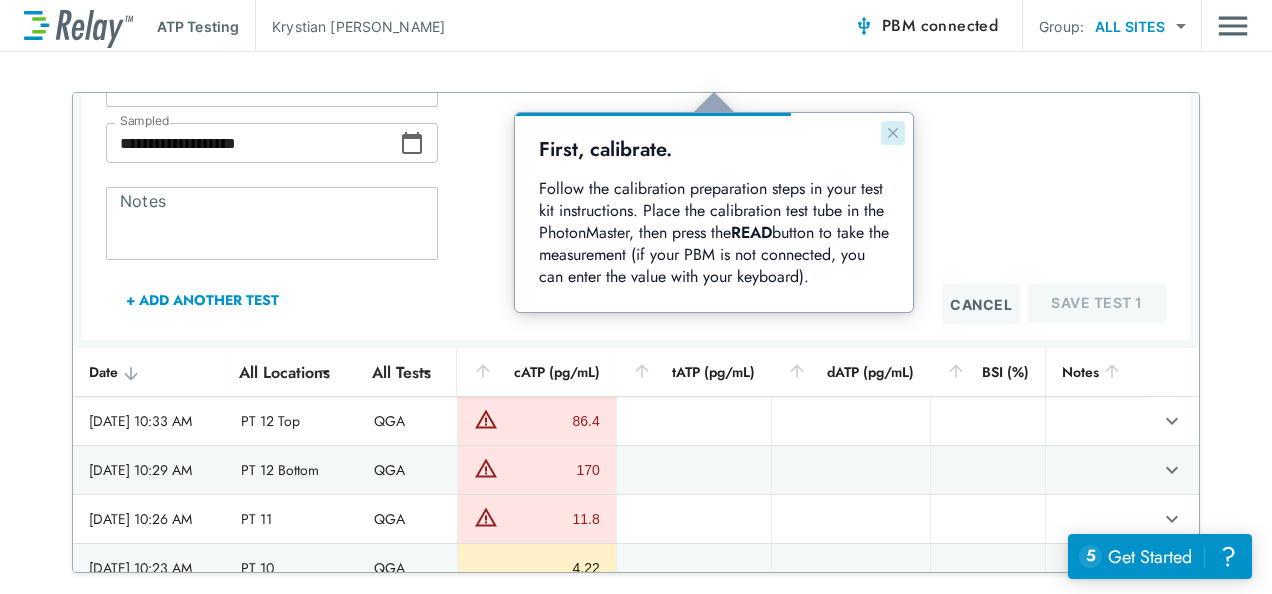 click 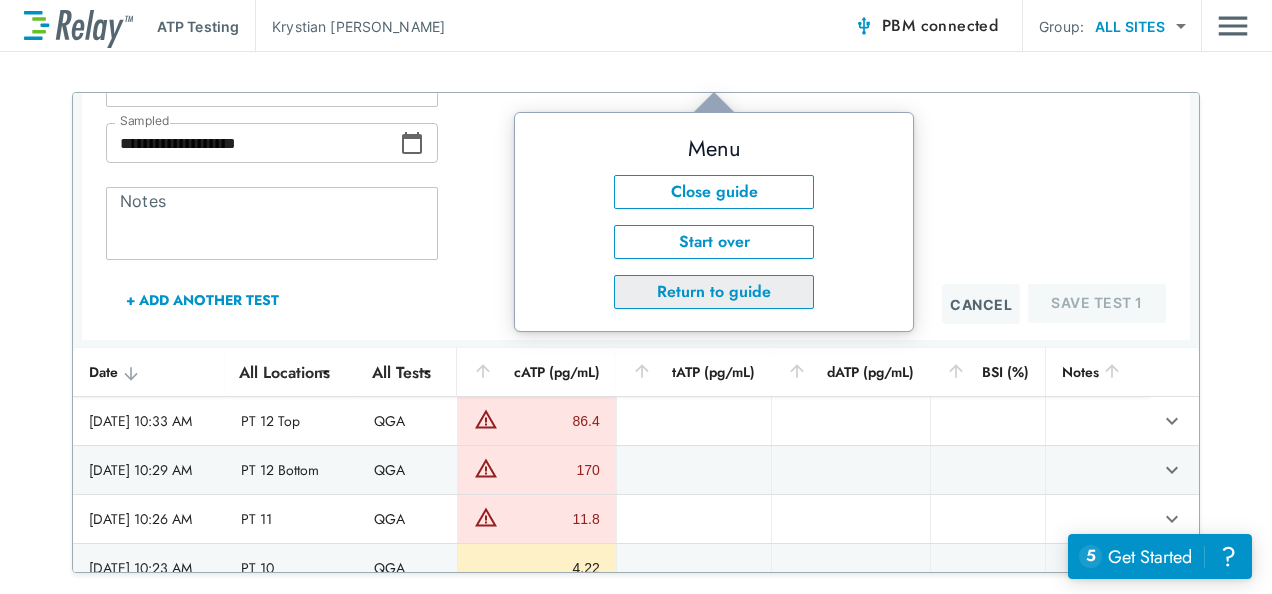 click on "Return to guide" at bounding box center [714, 292] 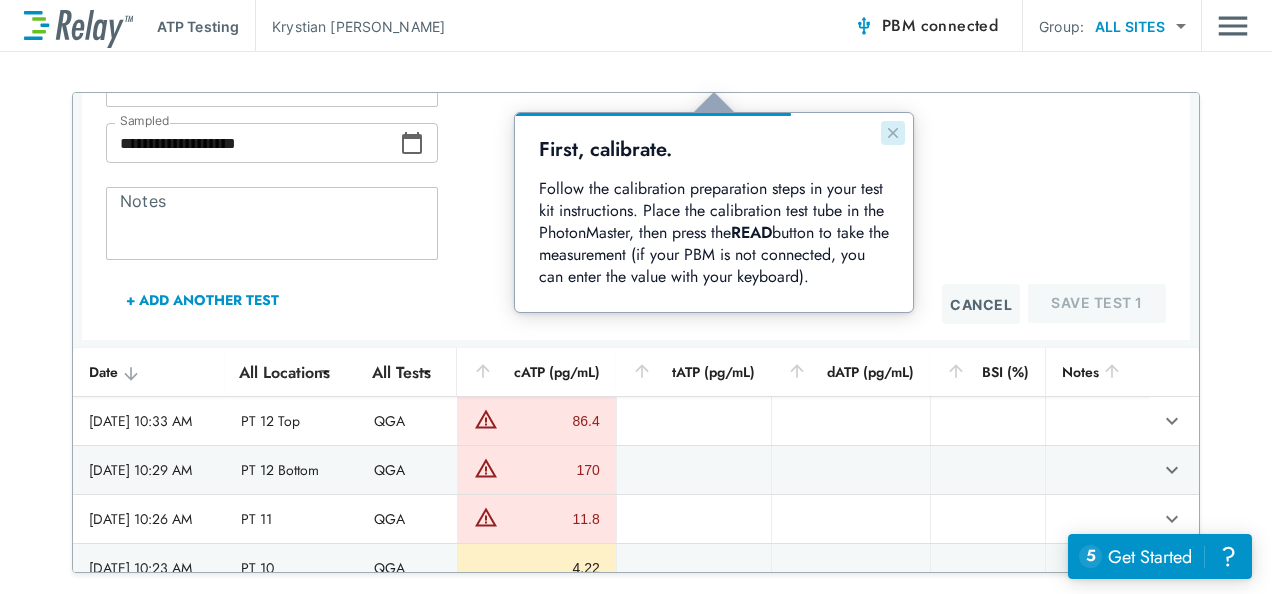 click 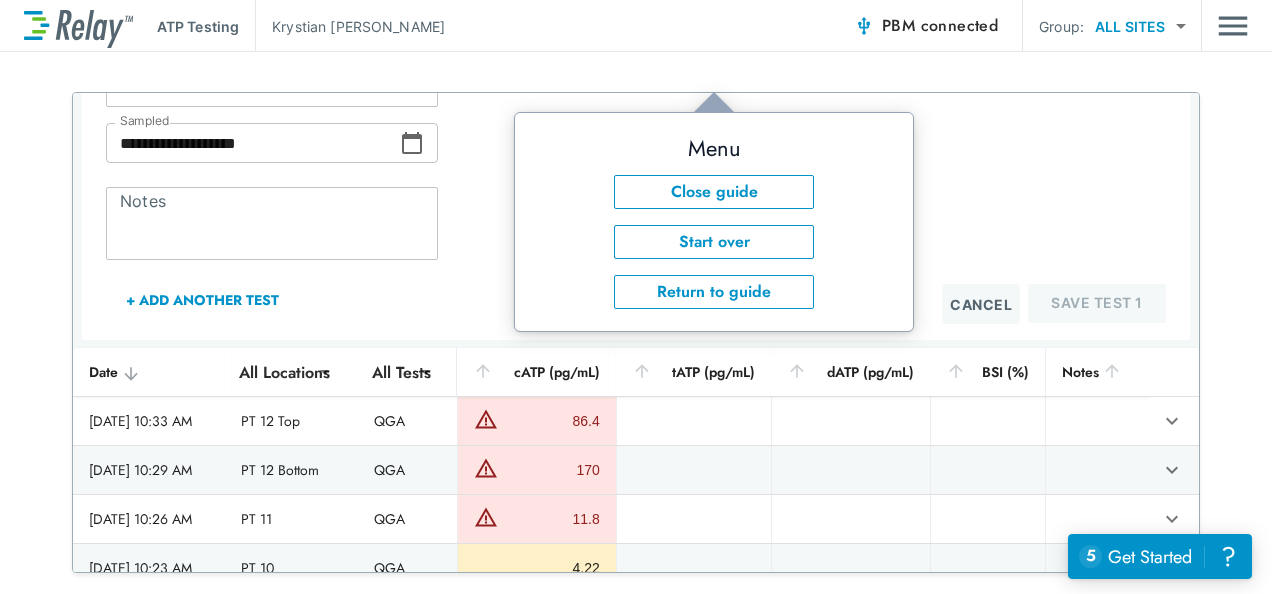 click on "Results will display when all  Calibration  and  Test Inputs  are filled." at bounding box center [974, 139] 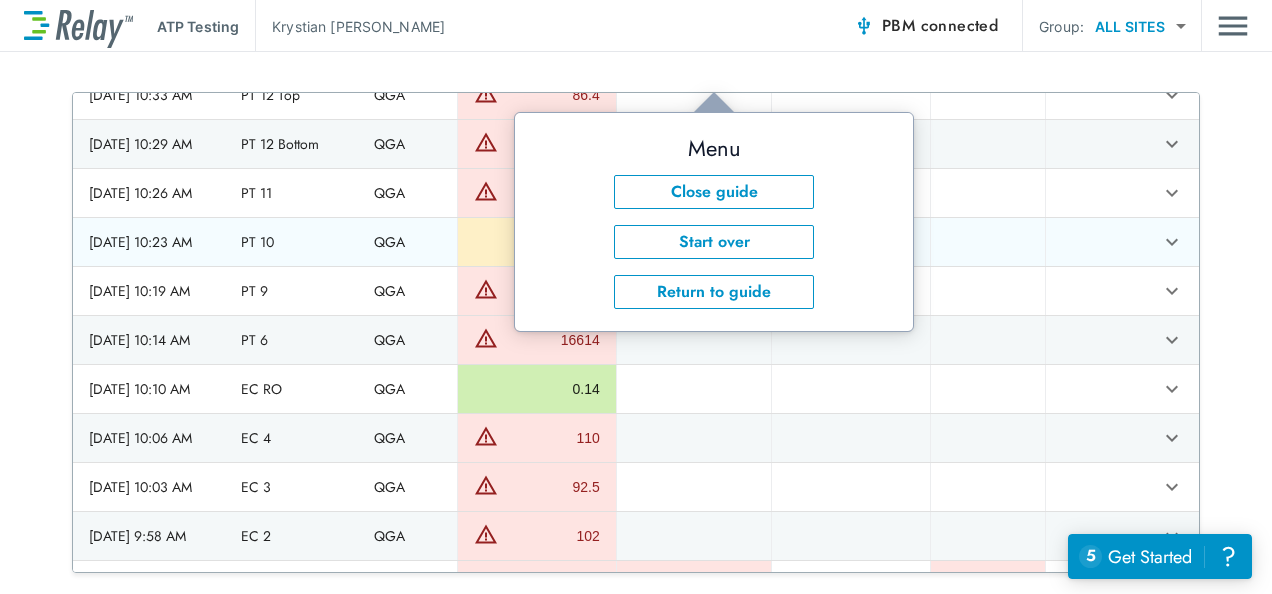 scroll, scrollTop: 728, scrollLeft: 0, axis: vertical 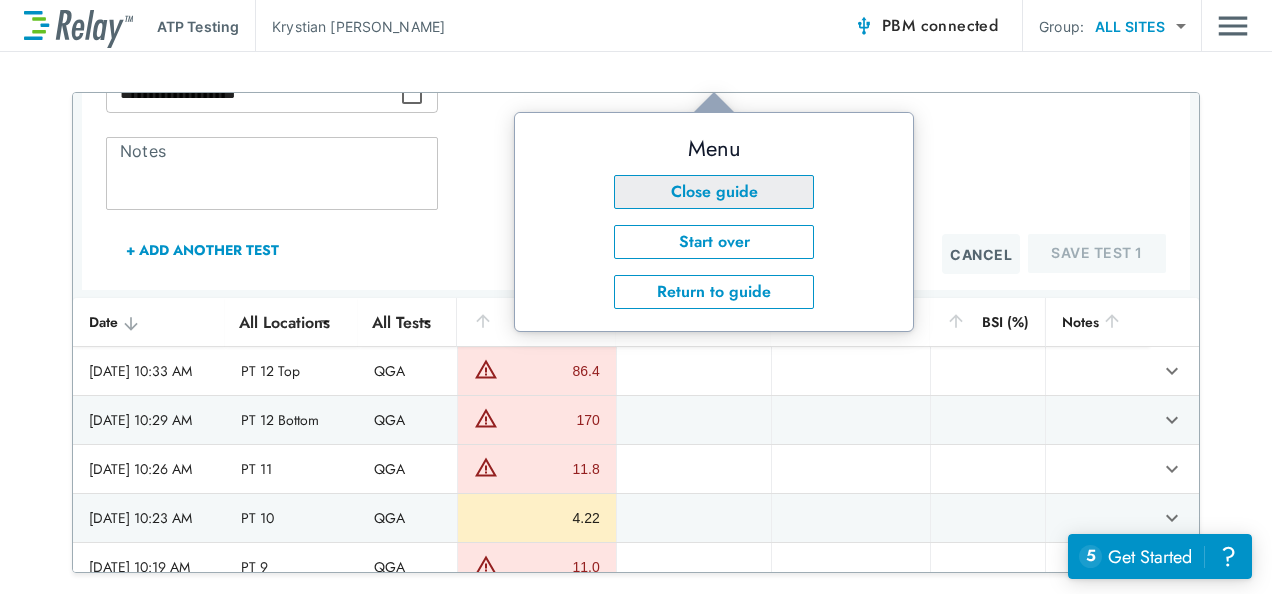 click on "Close guide" at bounding box center (714, 192) 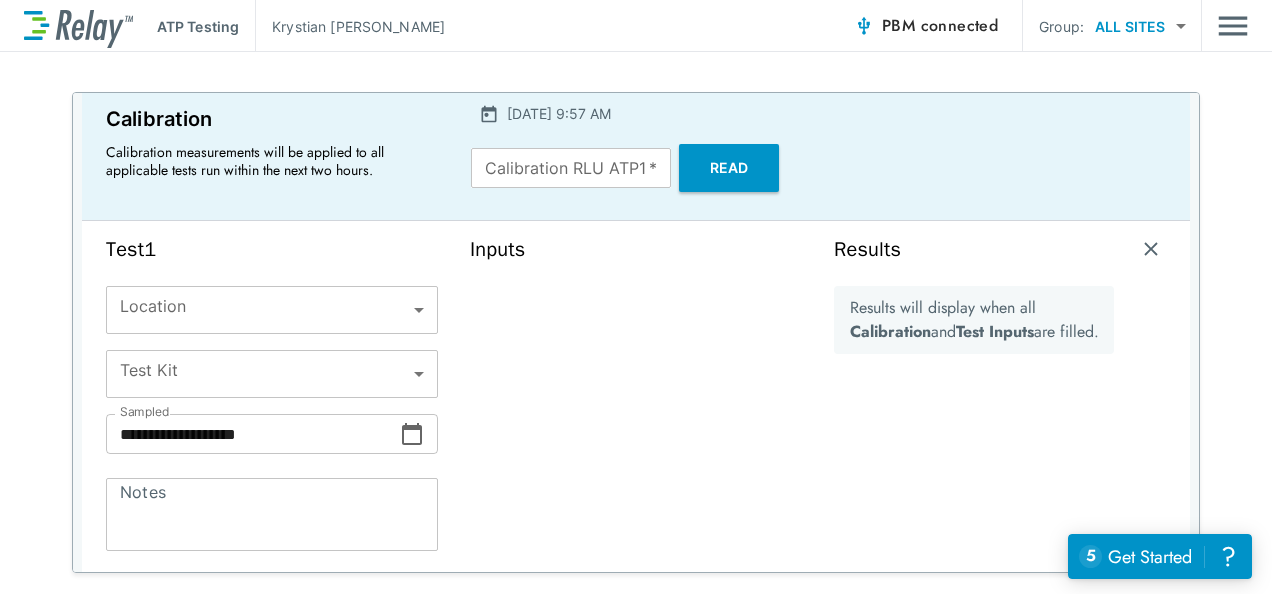 scroll, scrollTop: 0, scrollLeft: 0, axis: both 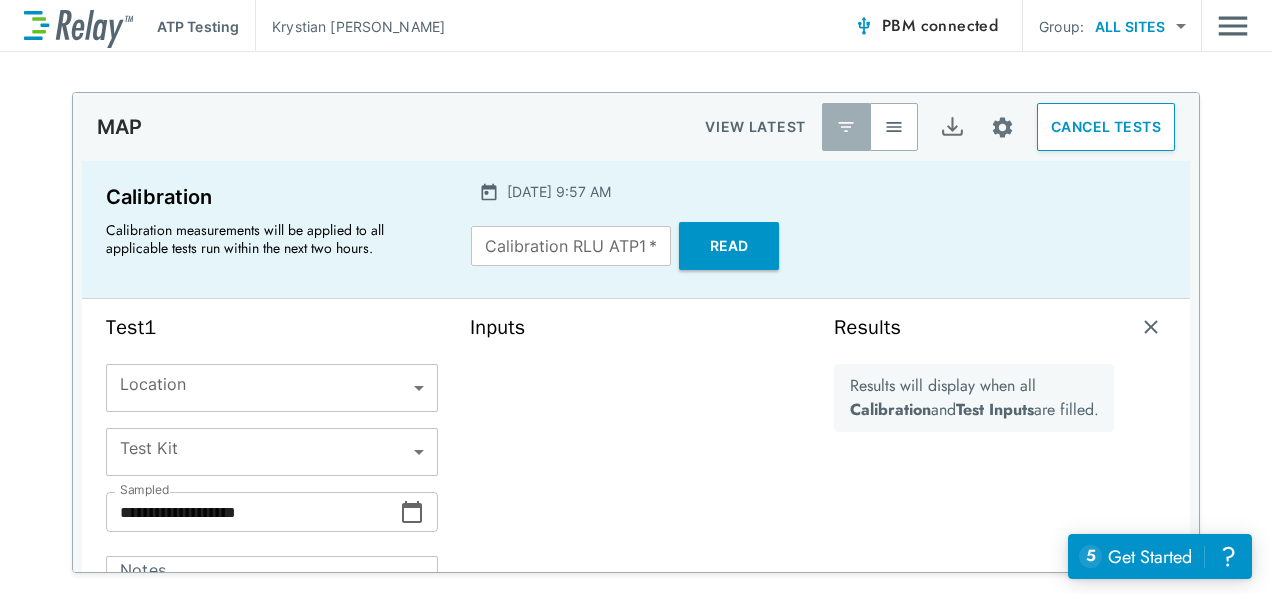 click on "**********" at bounding box center [636, 297] 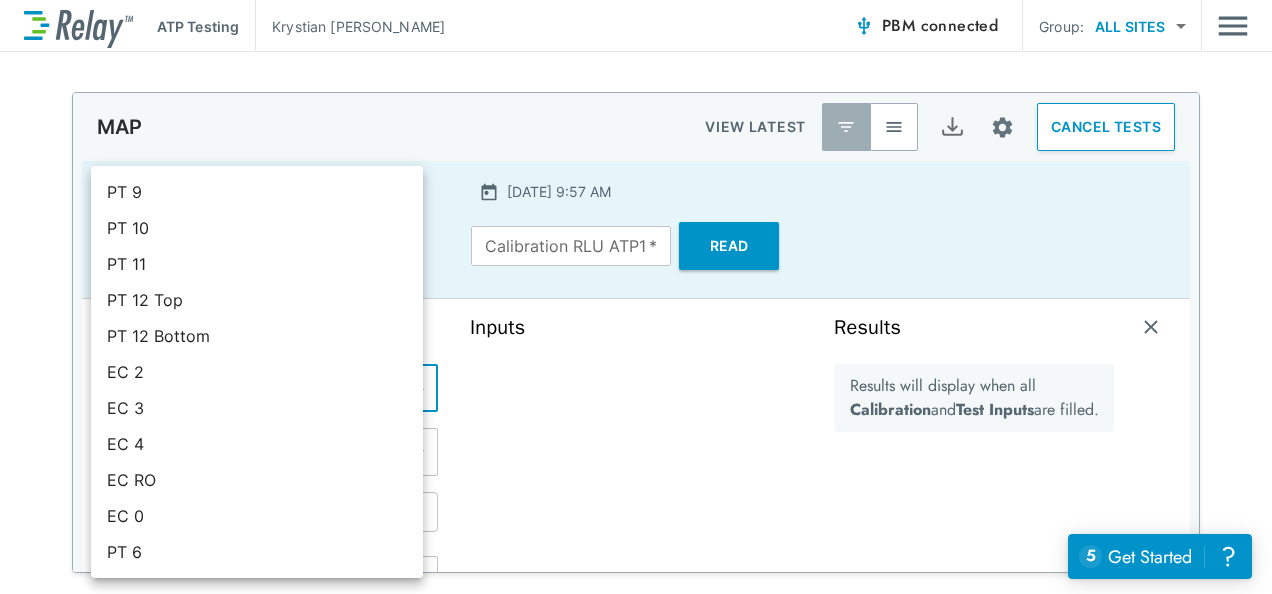 click at bounding box center (636, 297) 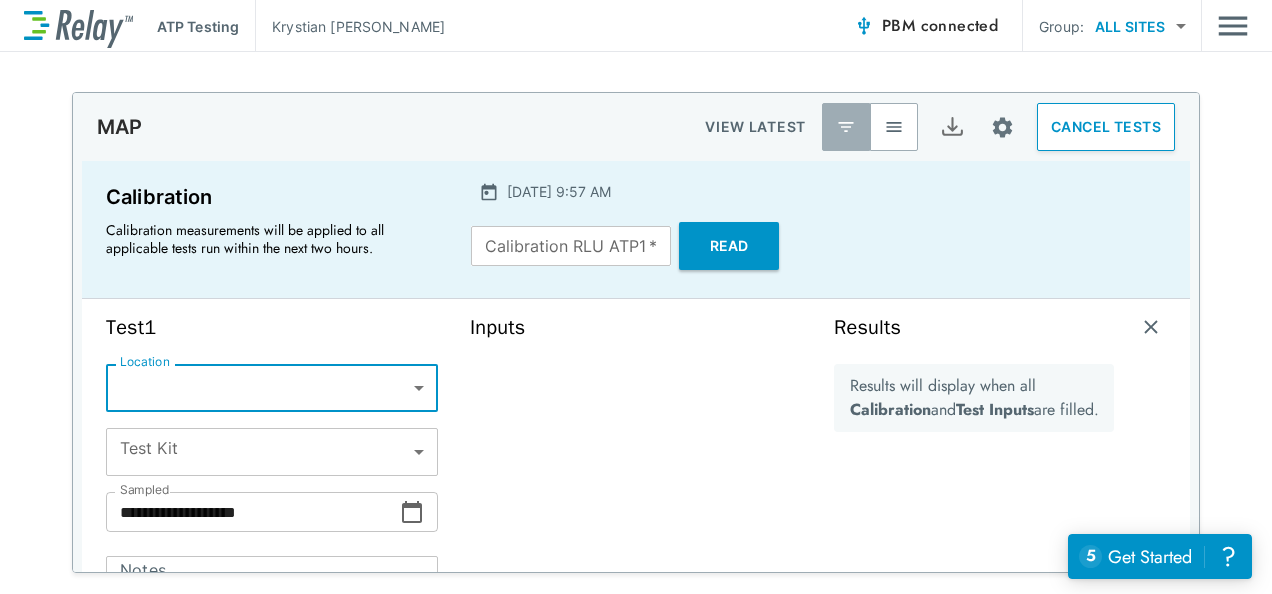 click on "Read" at bounding box center (729, 246) 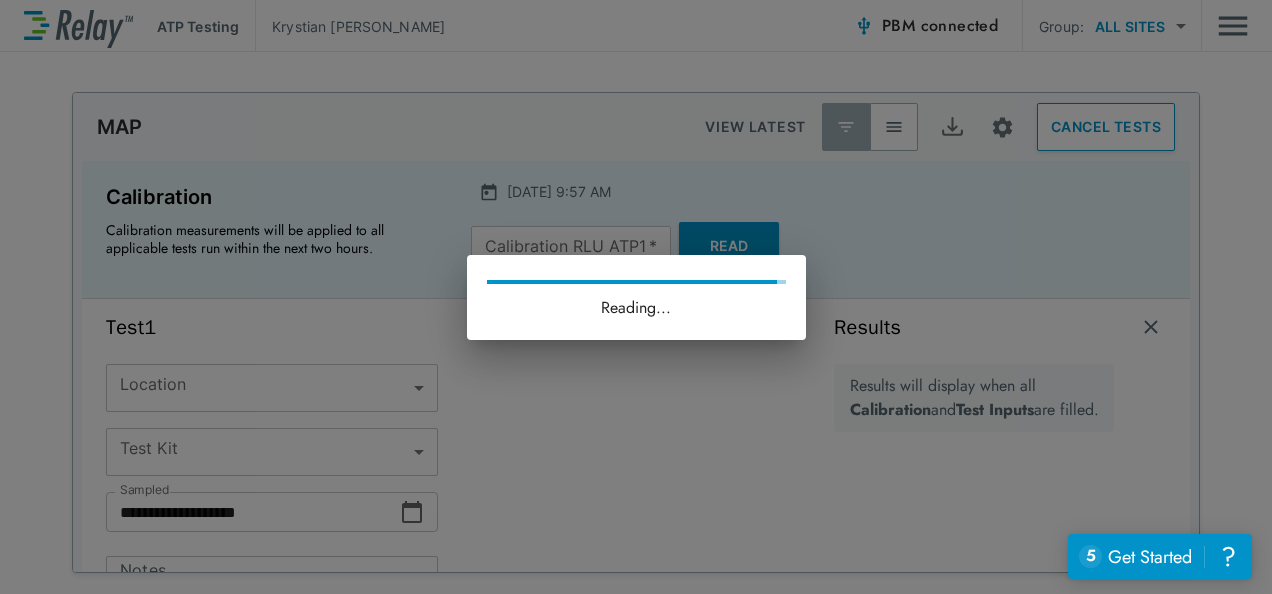 click on "Reading..." at bounding box center (636, 297) 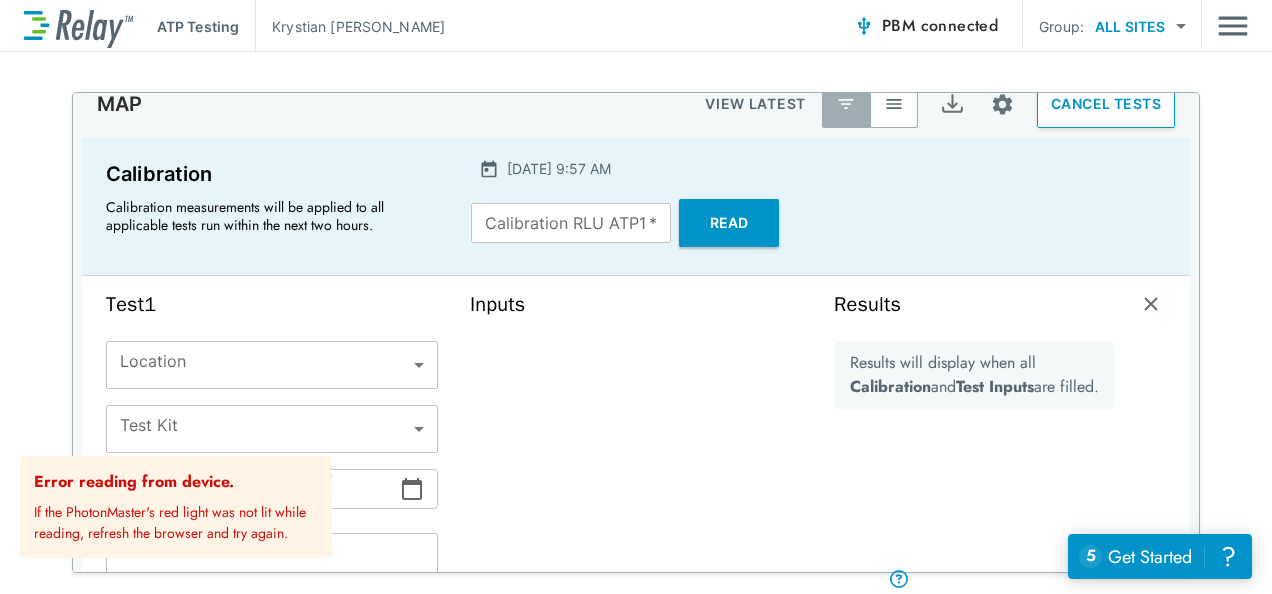 scroll, scrollTop: 109, scrollLeft: 0, axis: vertical 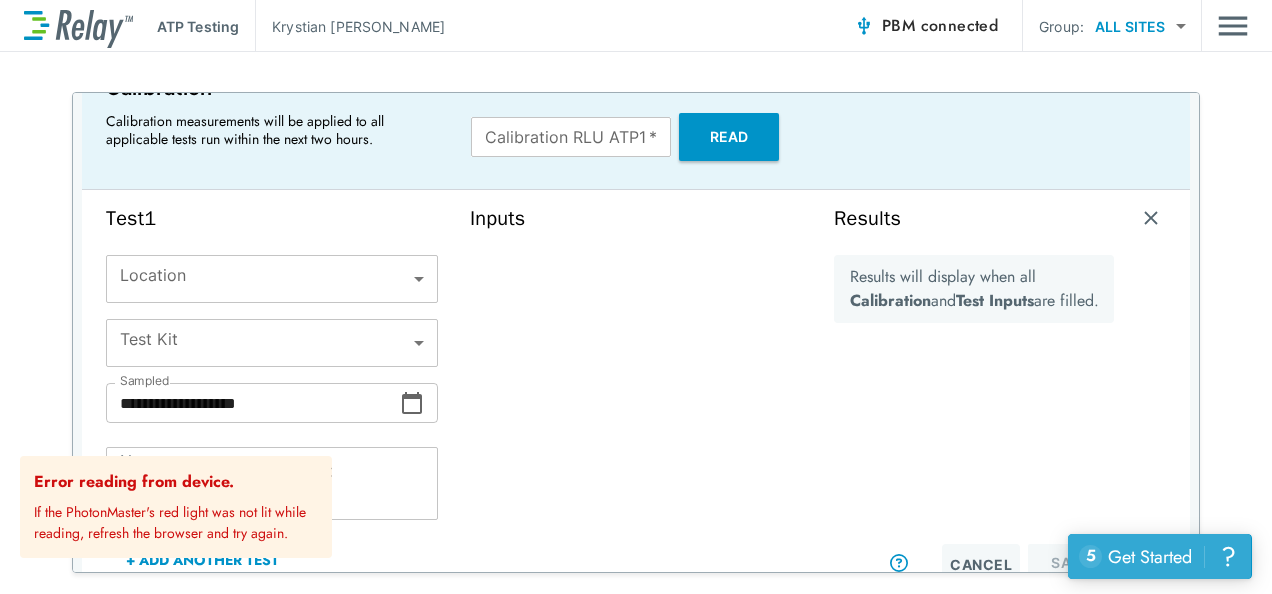 click on "?" 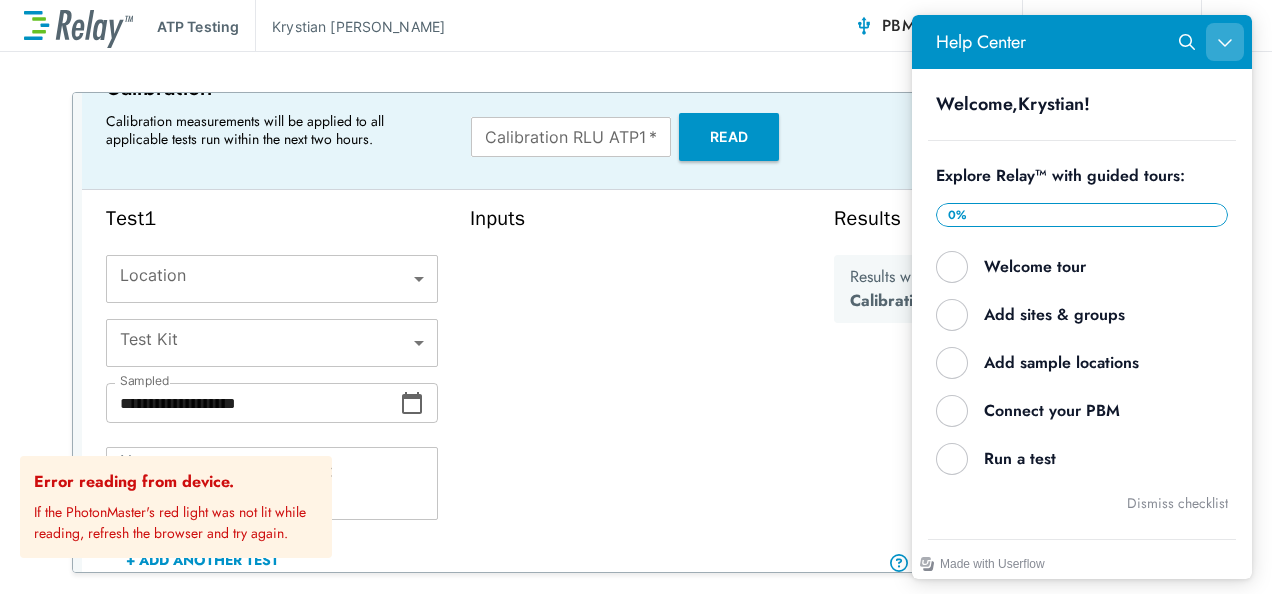 click 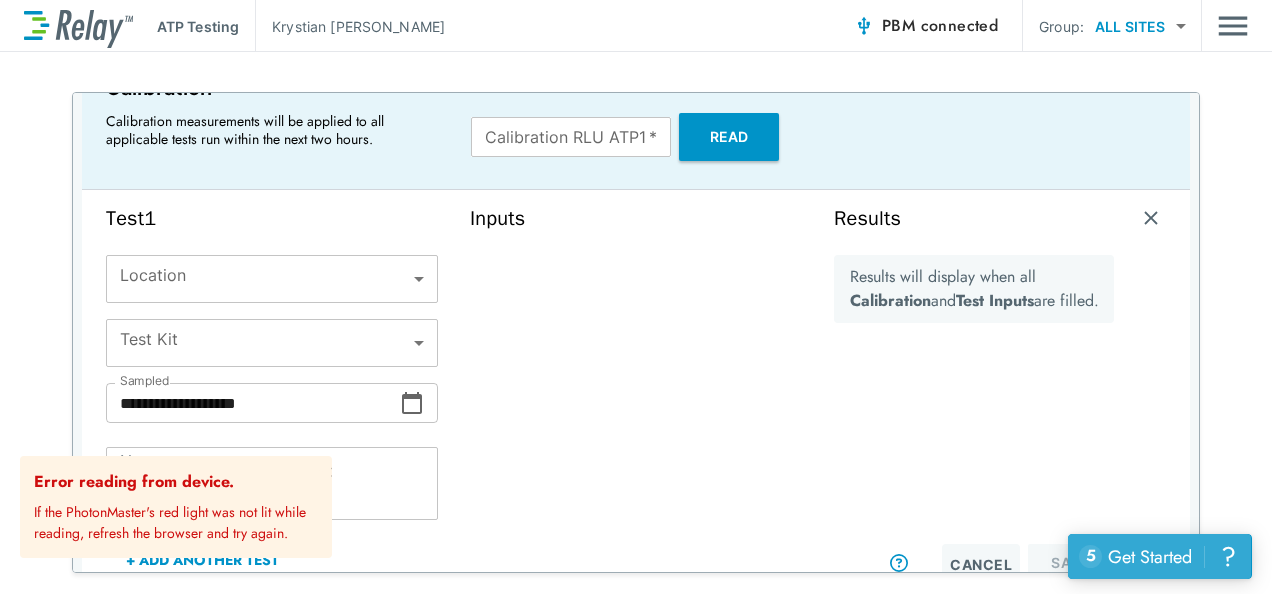 click on "?" 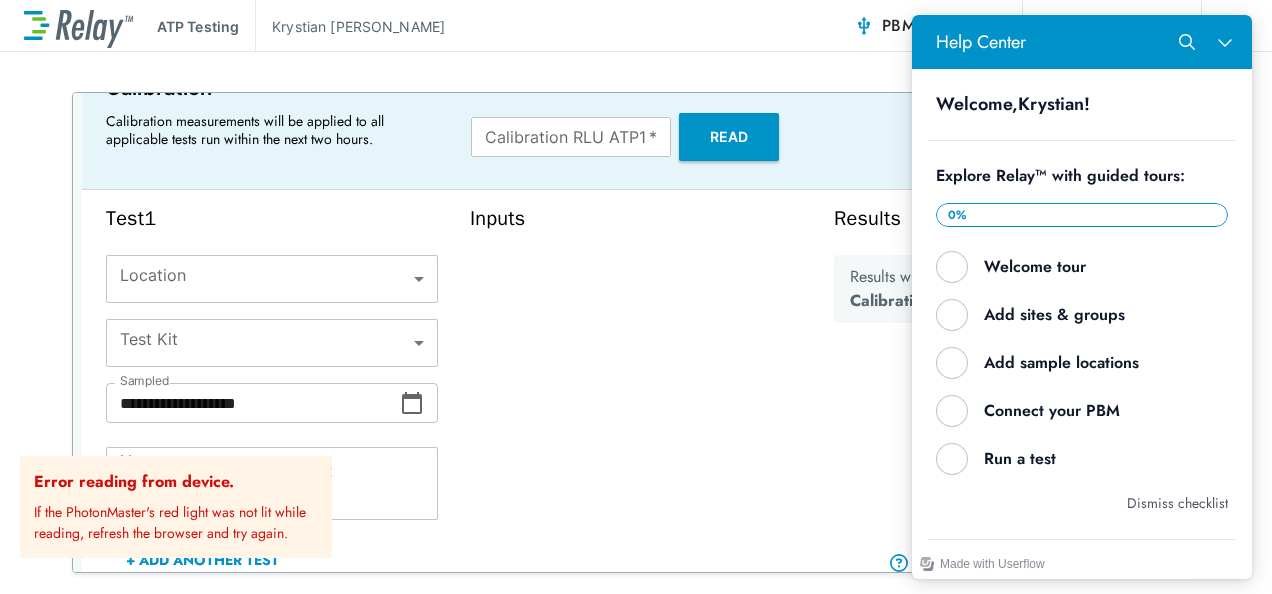 click on "Dismiss checklist" at bounding box center (1177, 503) 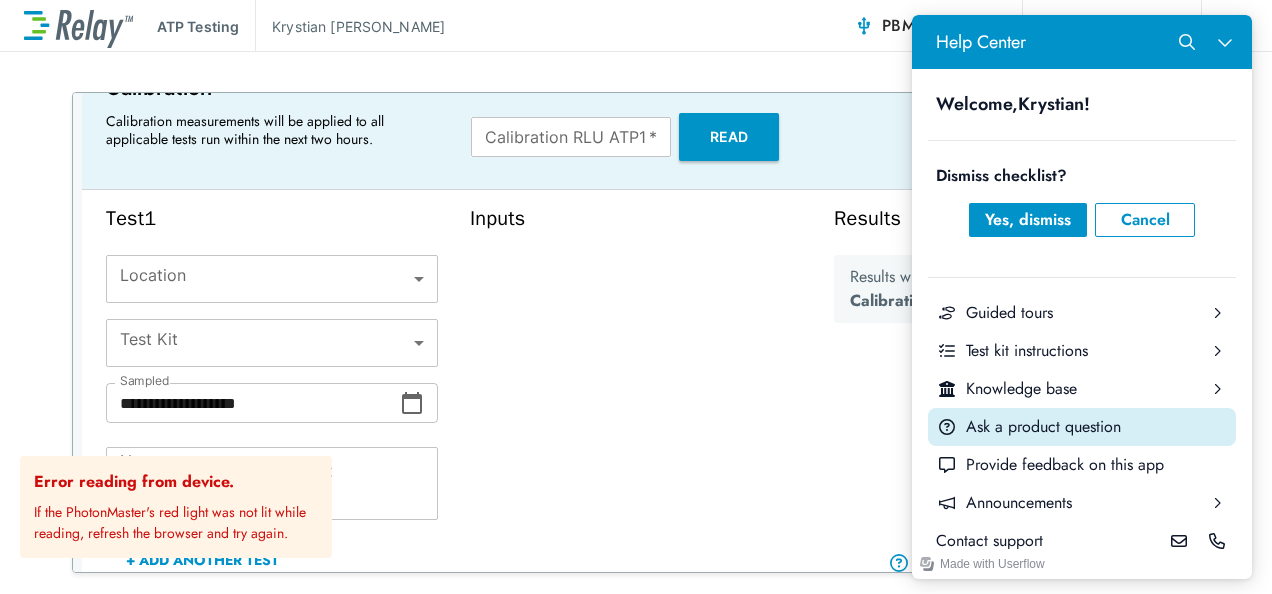 click on "Ask a product question" at bounding box center (1097, 427) 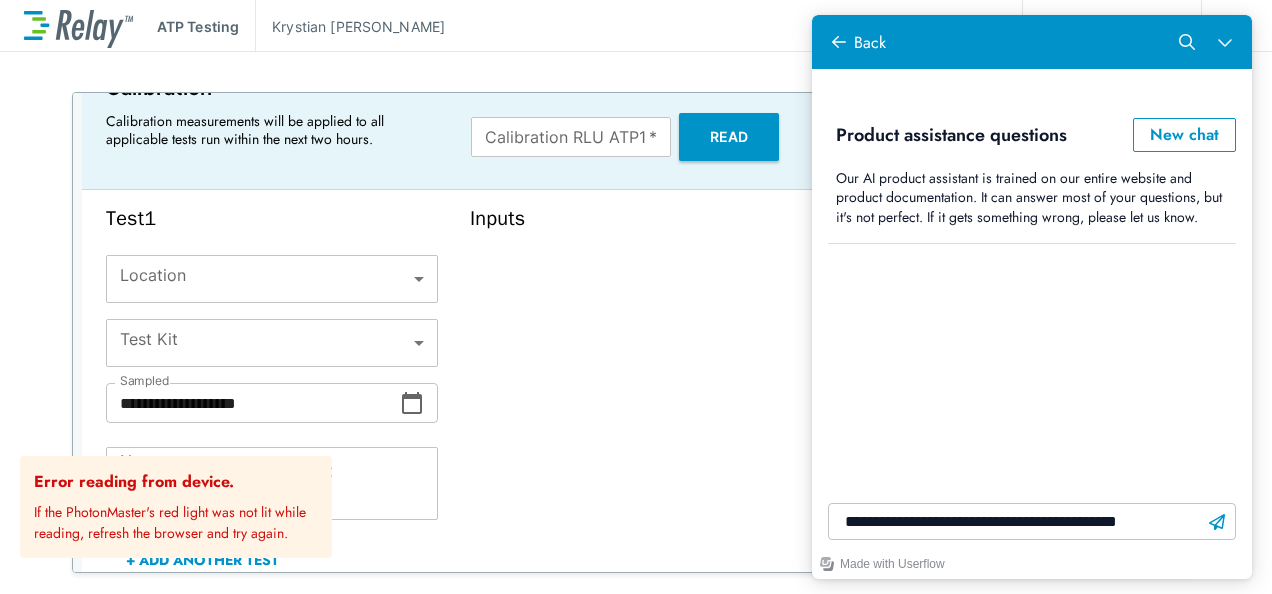 type on "**********" 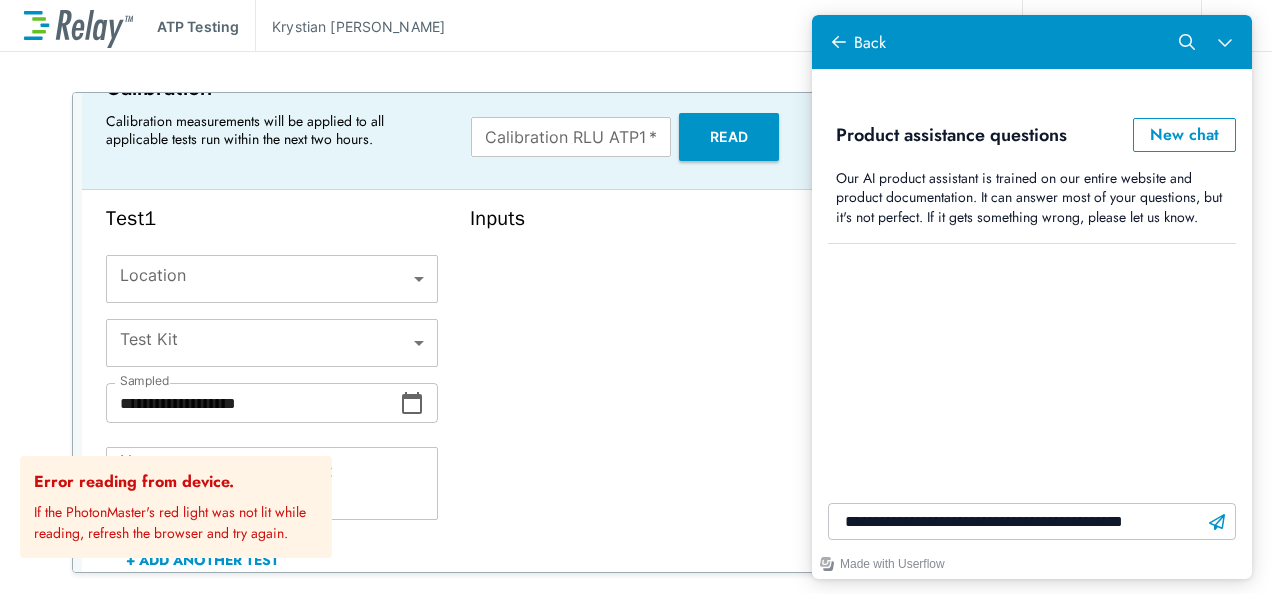 type 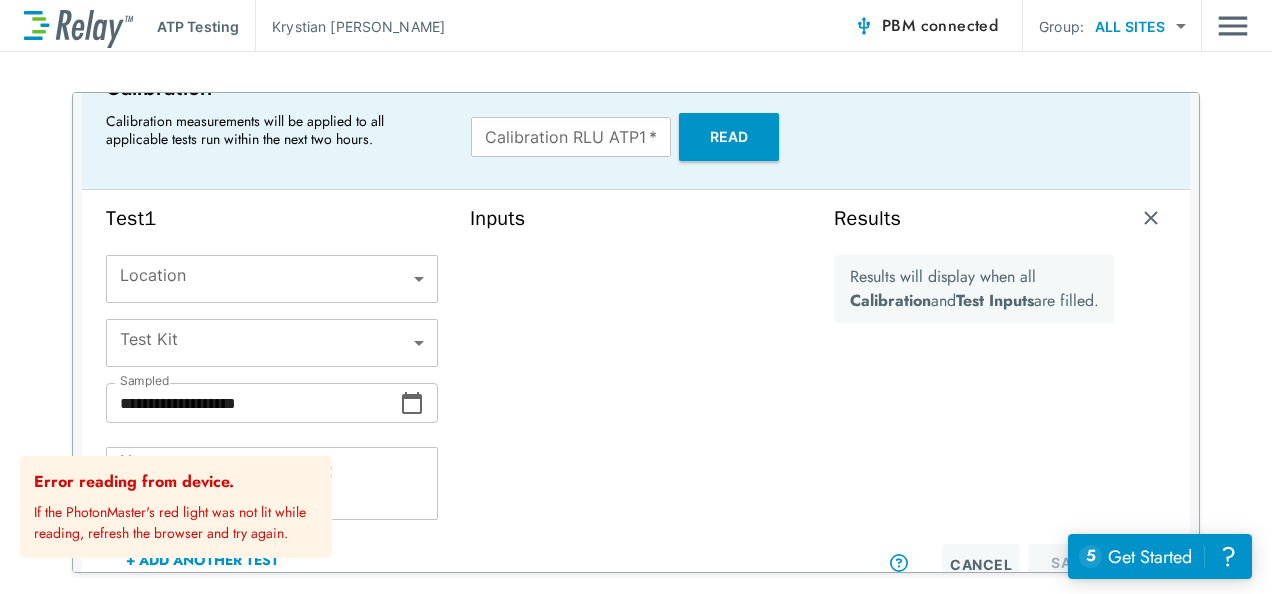 scroll, scrollTop: 0, scrollLeft: 0, axis: both 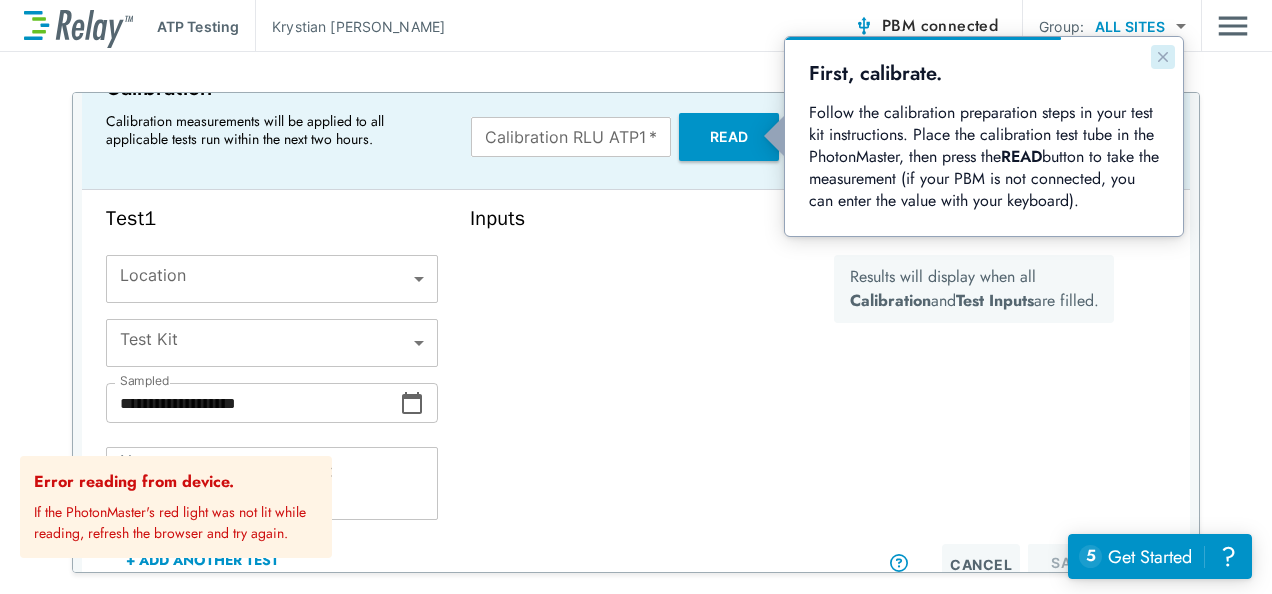 click 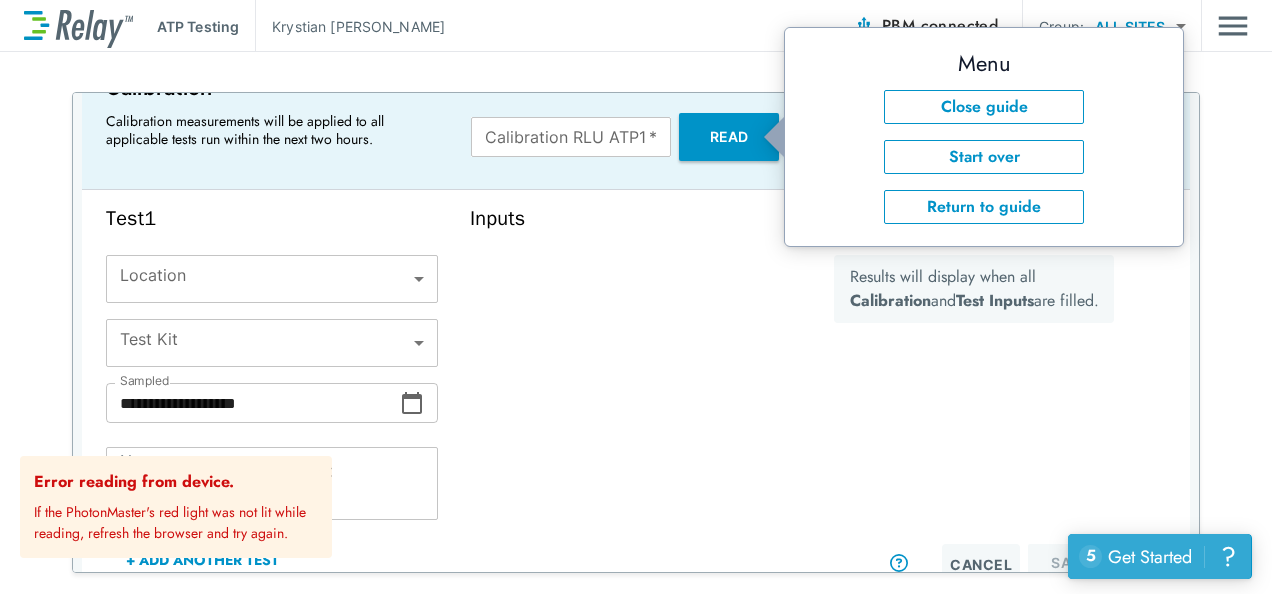 click on "?" 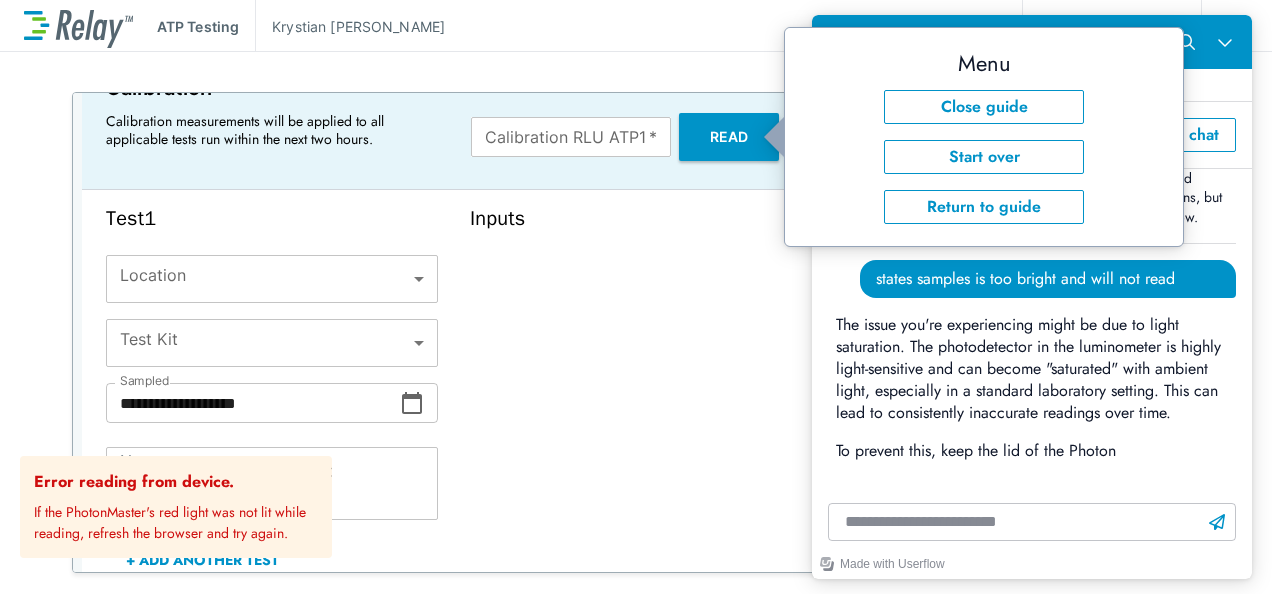 scroll, scrollTop: 14, scrollLeft: 0, axis: vertical 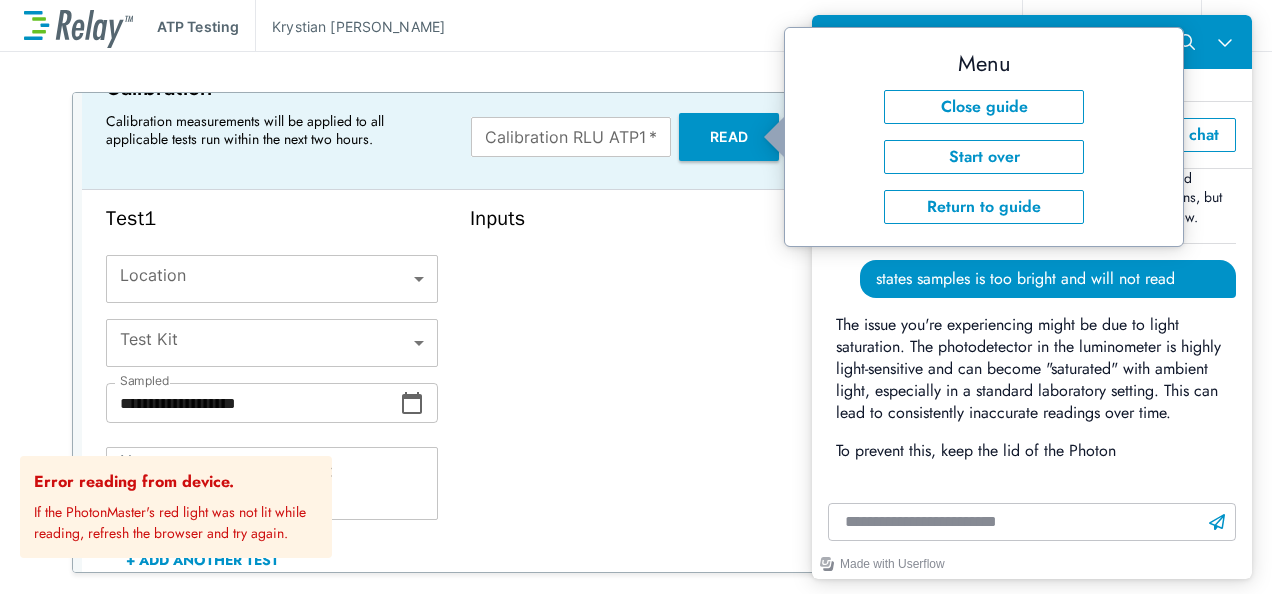 click at bounding box center [1032, 522] 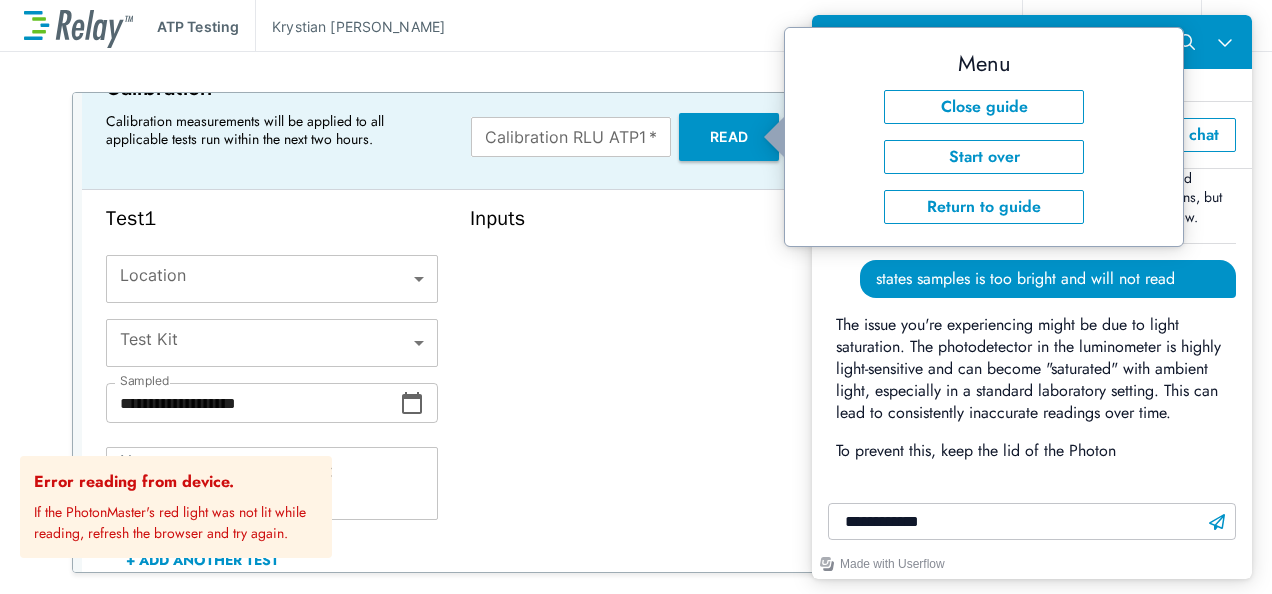 type on "**********" 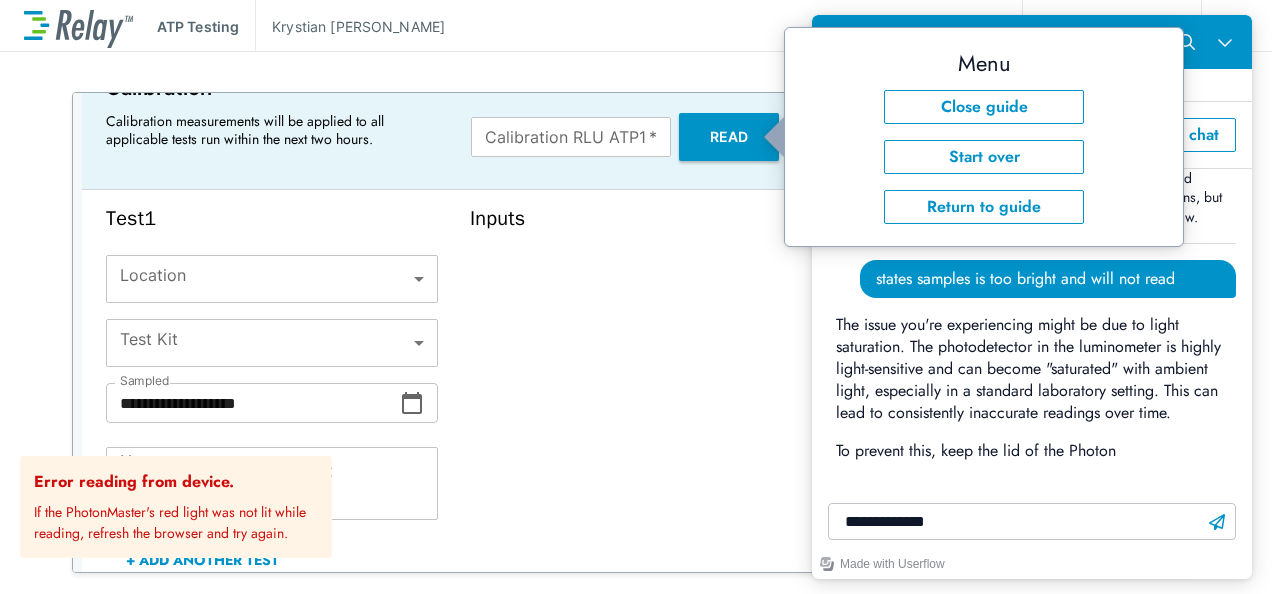 type 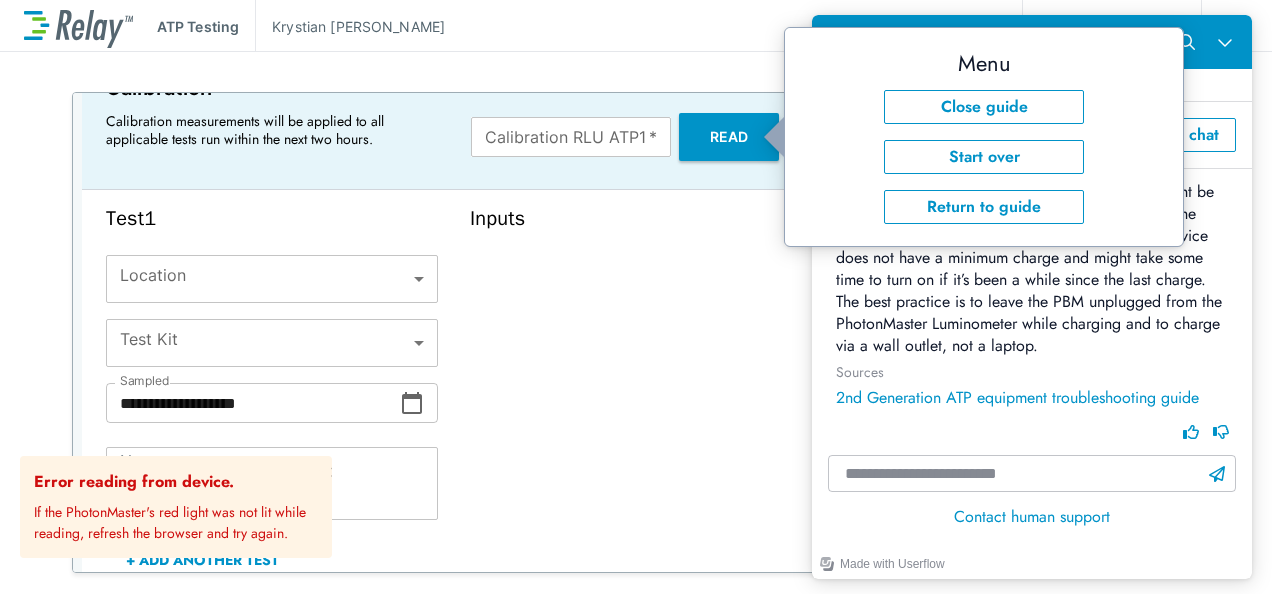 scroll, scrollTop: 355, scrollLeft: 0, axis: vertical 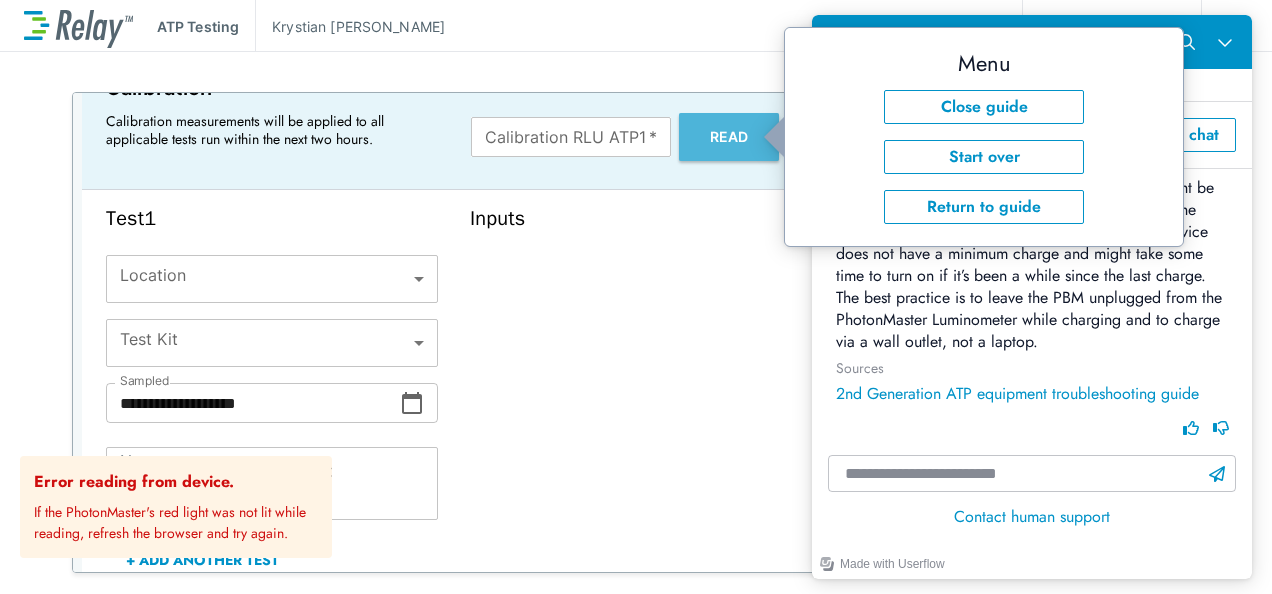 click on "Read" at bounding box center [729, 137] 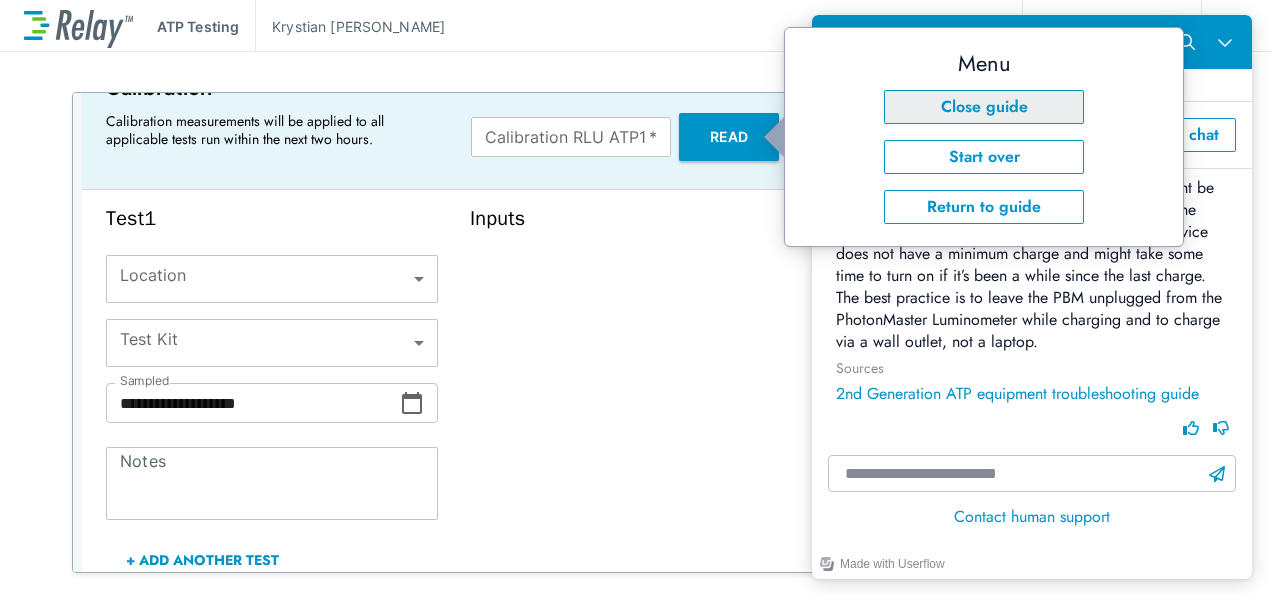 click on "Close guide" at bounding box center (984, 107) 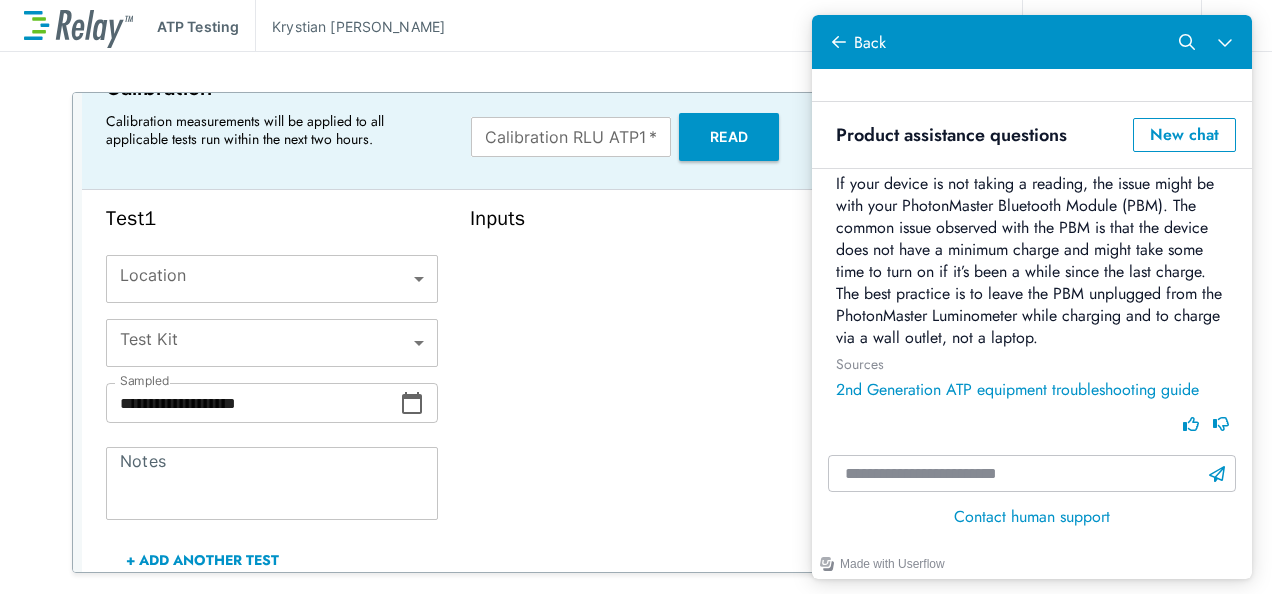 scroll, scrollTop: 358, scrollLeft: 0, axis: vertical 